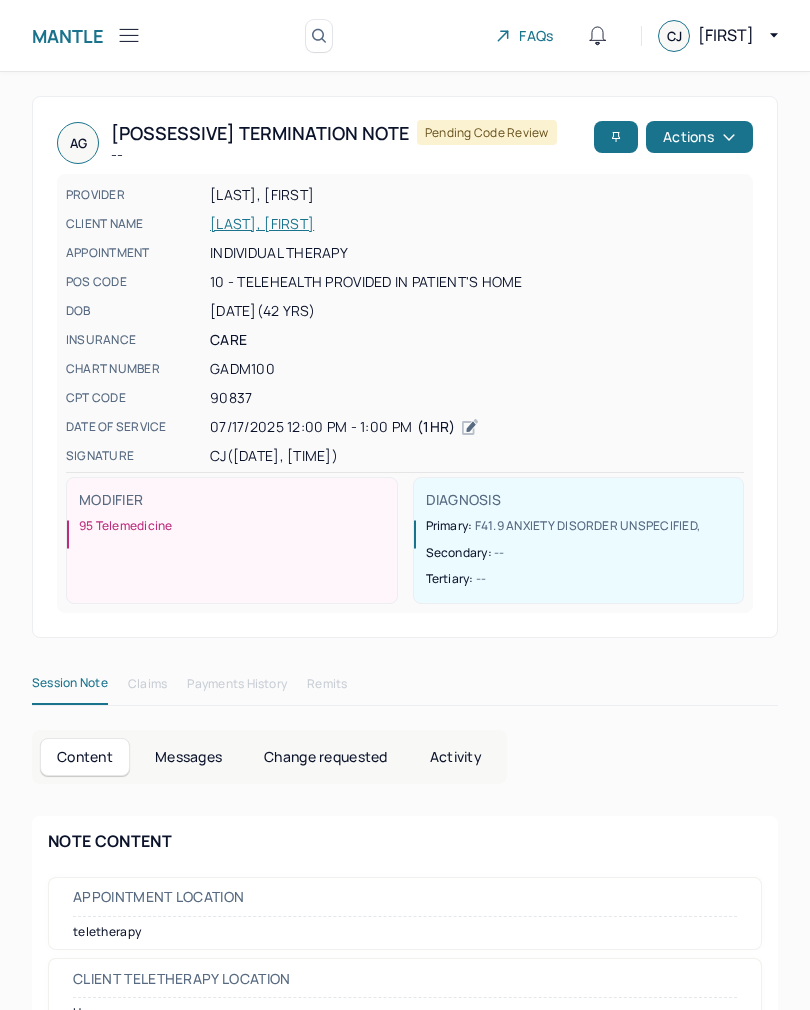 scroll, scrollTop: 0, scrollLeft: 0, axis: both 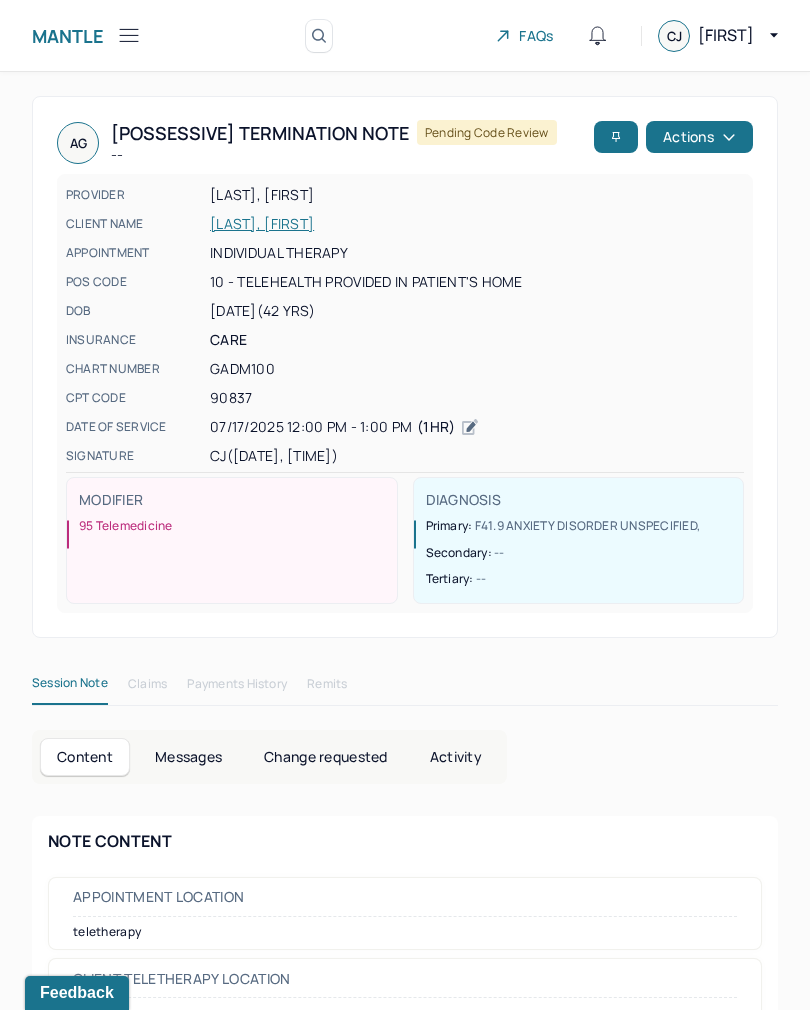 click 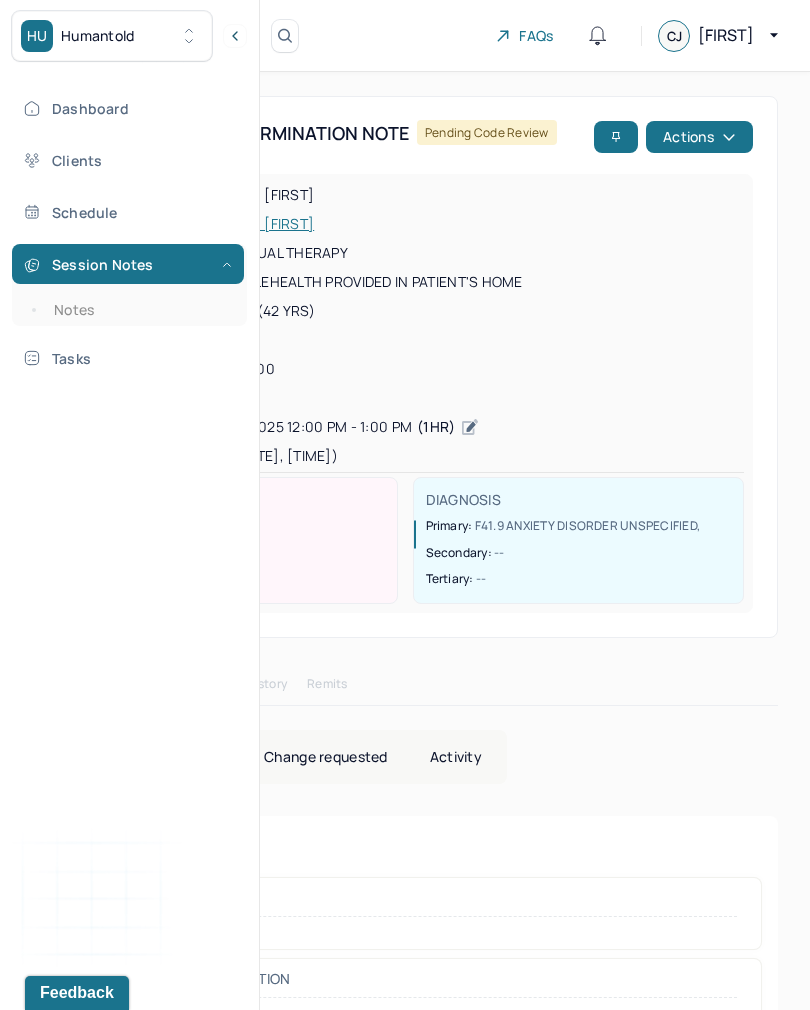click on "Notes" at bounding box center [139, 310] 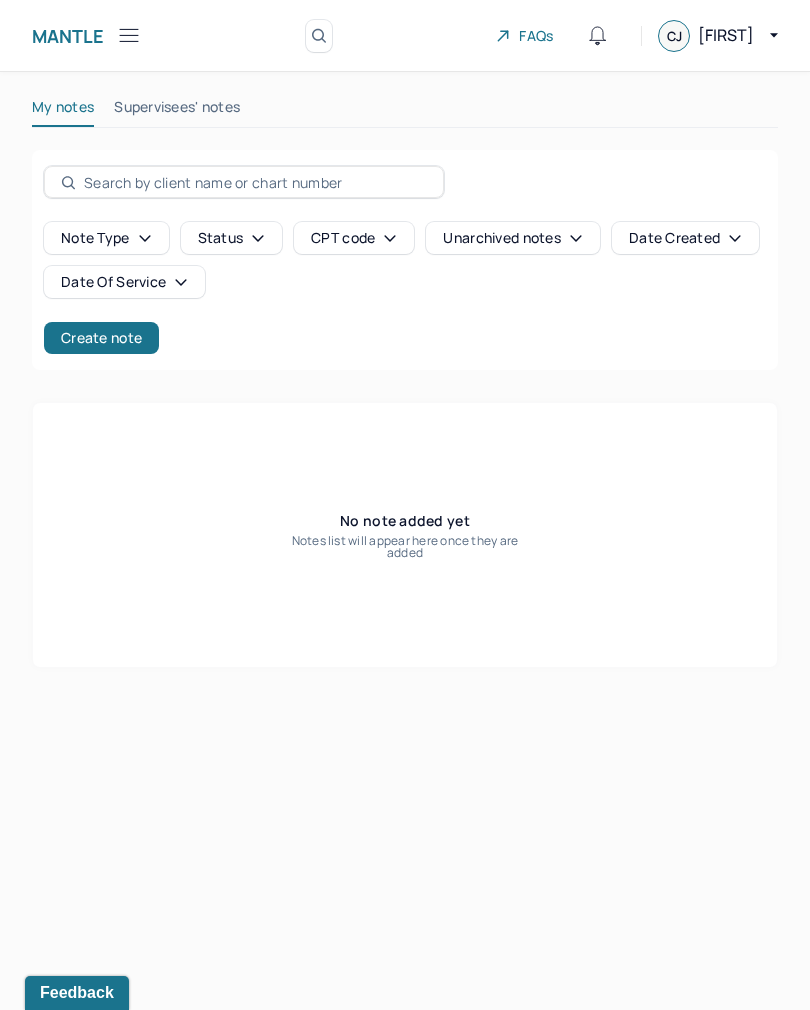click on "Create note" at bounding box center (101, 338) 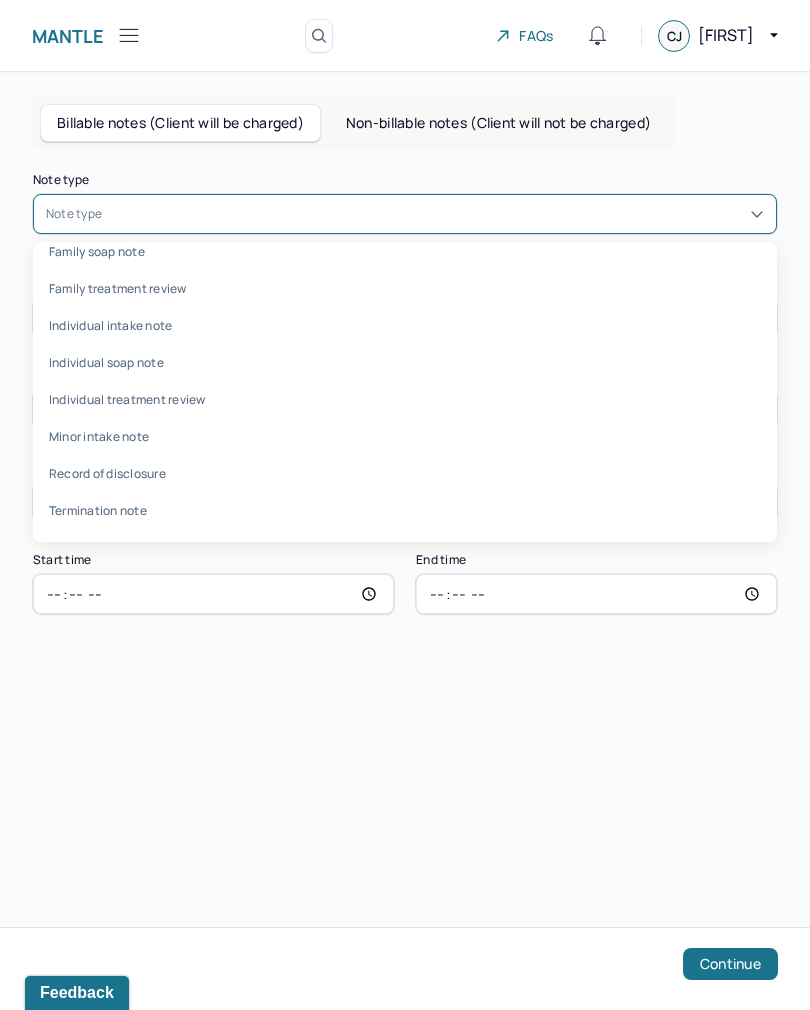 scroll, scrollTop: 96, scrollLeft: 0, axis: vertical 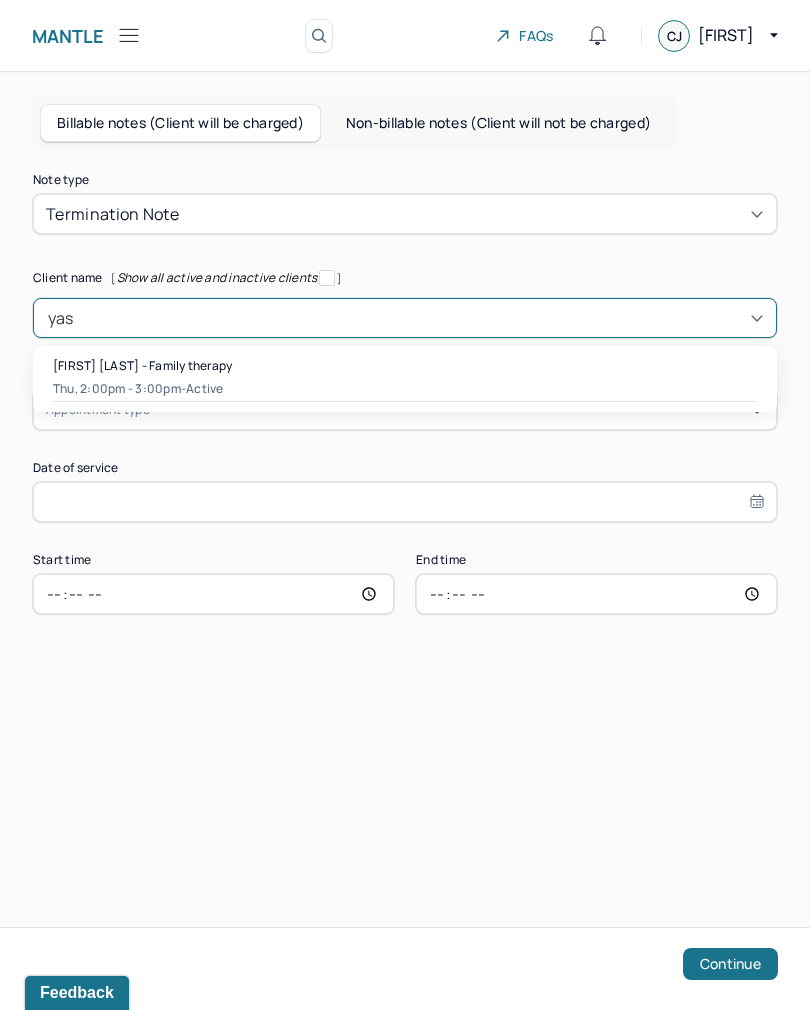 click on "[DAY], [TIME] - active" at bounding box center (405, 389) 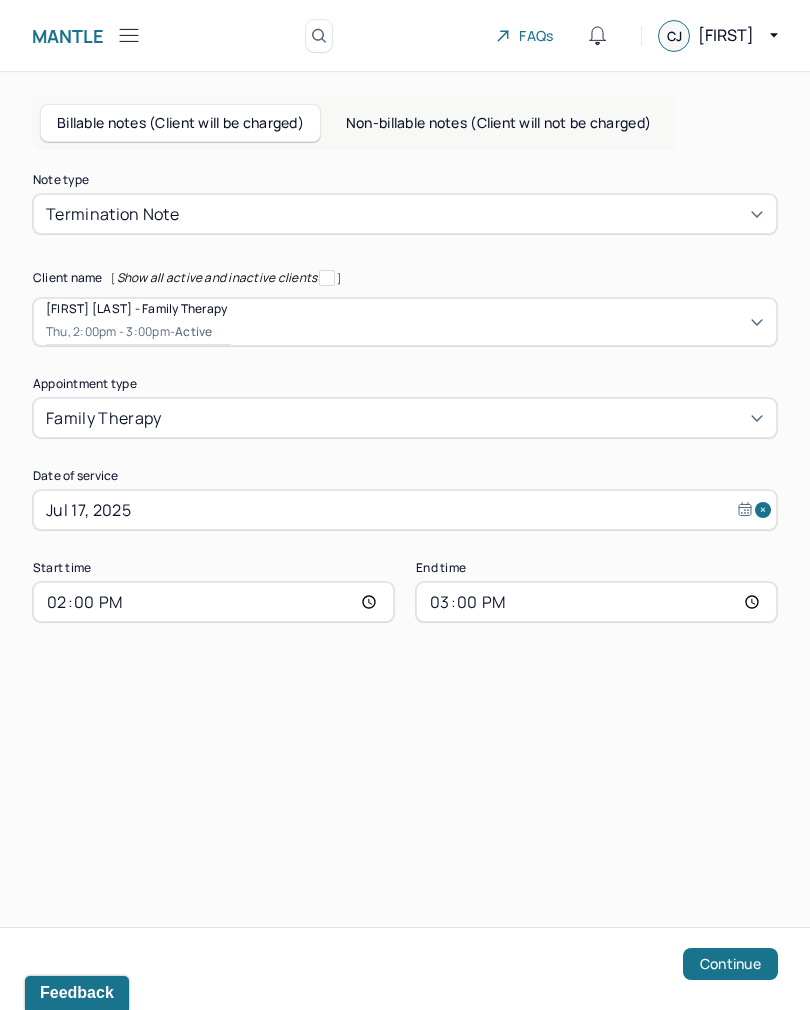 click on "Jul 17, 2025" at bounding box center [405, 510] 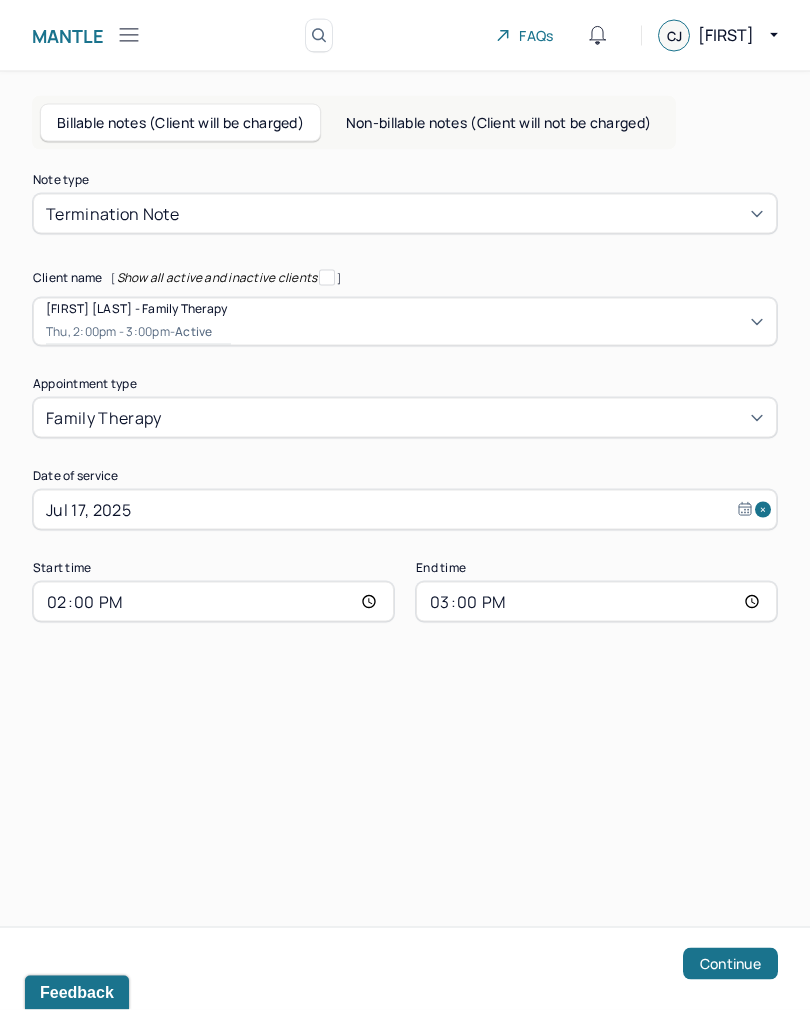 click on "Continue" at bounding box center (730, 964) 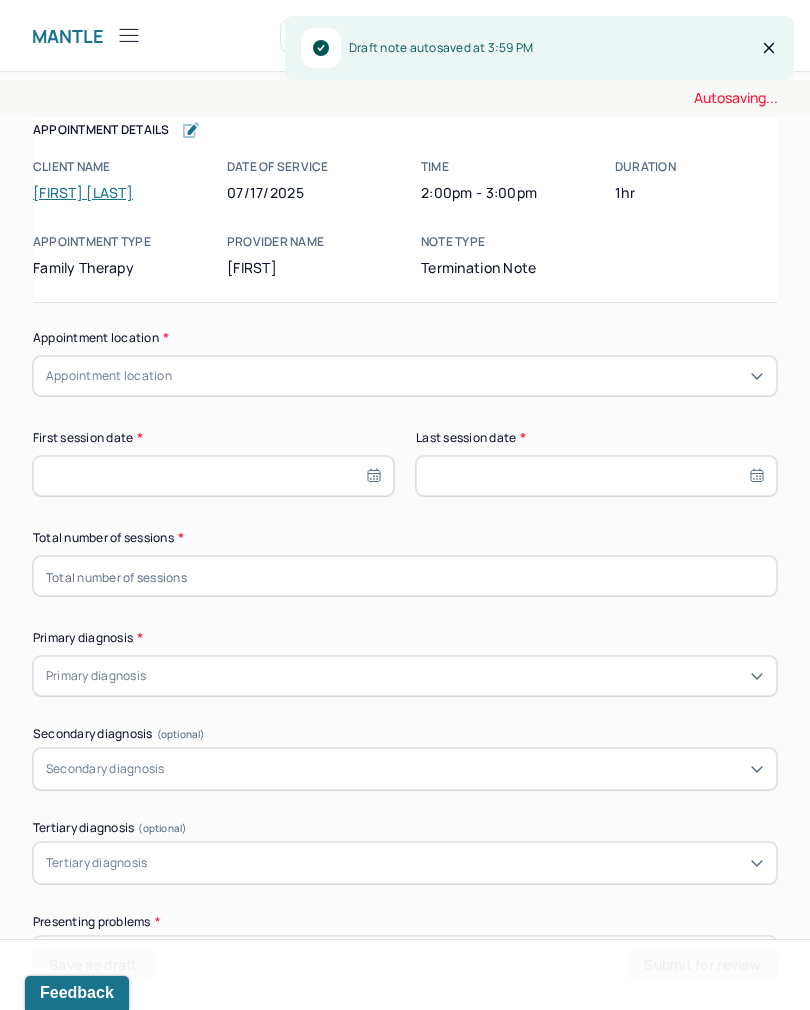 click on "Appointment location * Appointment location First session date * Last session date * Total number of sessions * Primary diagnosis * Primary diagnosis Secondary diagnosis (optional) Secondary diagnosis Tertiary diagnosis (optional) Tertiary diagnosis Presenting problems * Planned treatment and goals * Course of treatment * Patient final condition * Prognosis * Reason for termination * Discharge plan and follow-up * Date created * Sign note here Provider's Initials *   Save as draft     Submit for review" at bounding box center [405, 1303] 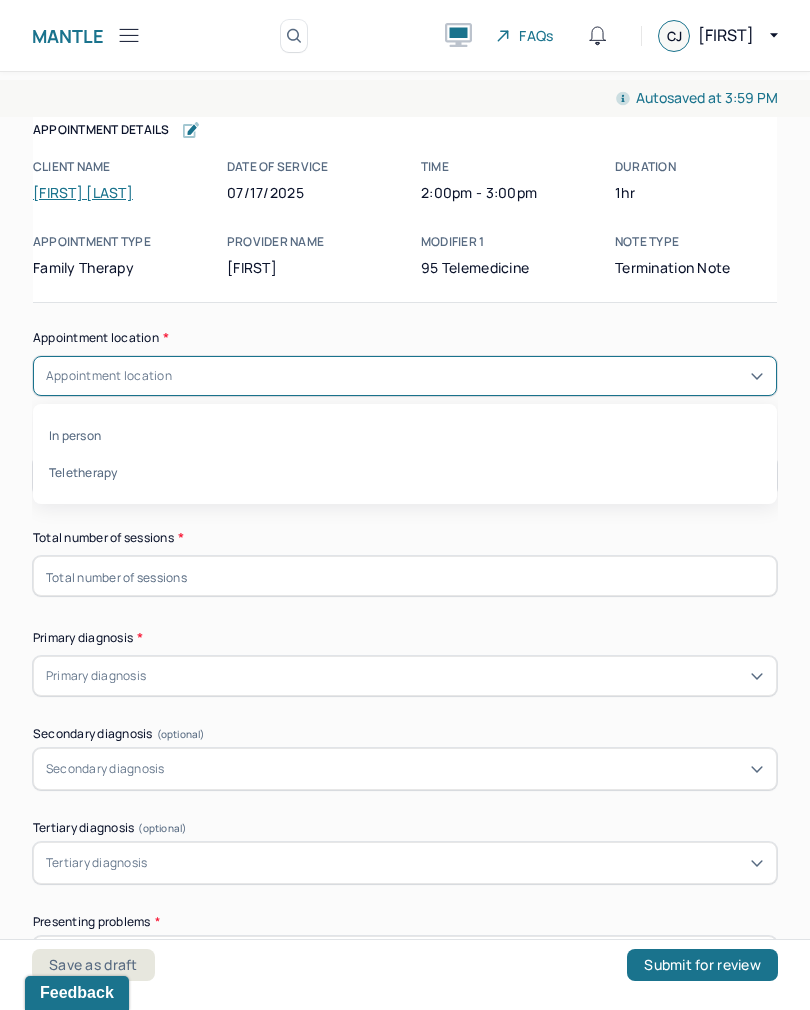 click on "Teletherapy" at bounding box center [405, 472] 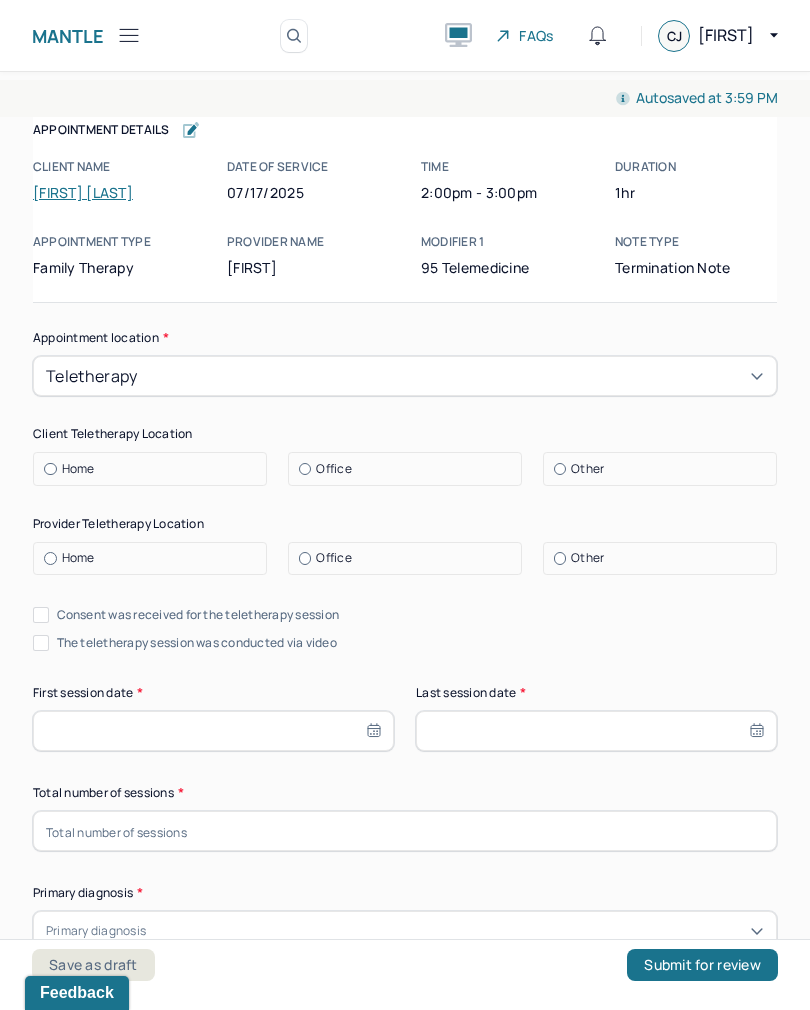 click on "Home" at bounding box center [78, 469] 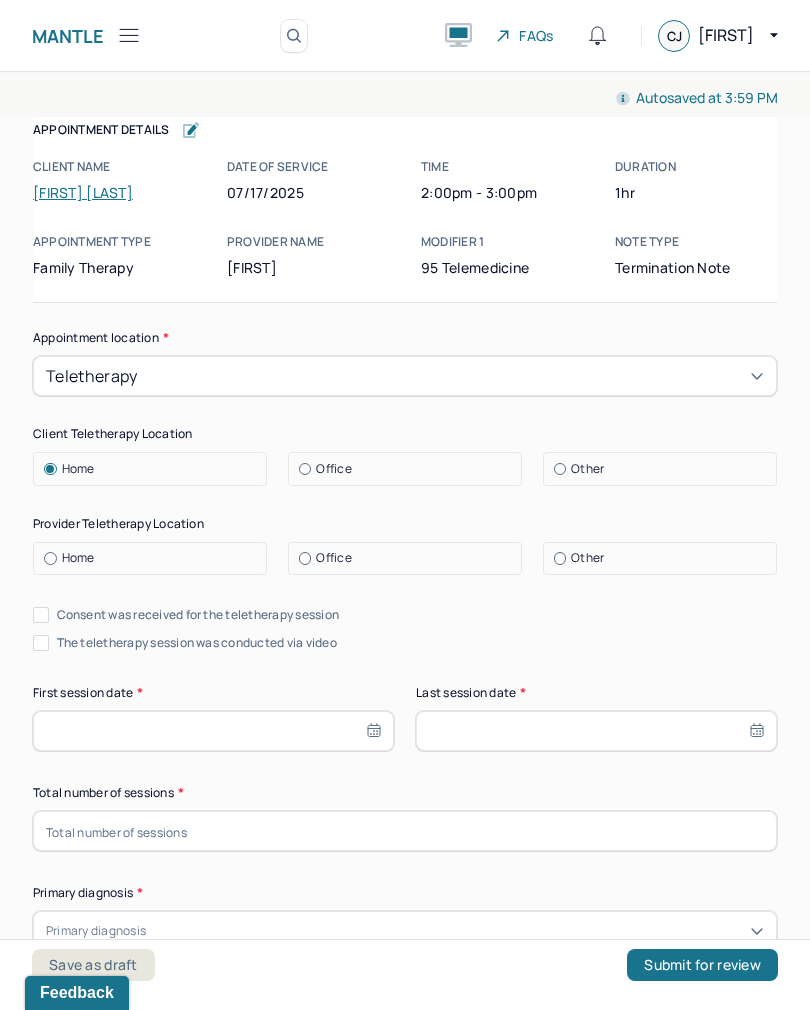 click on "Office" at bounding box center (410, 558) 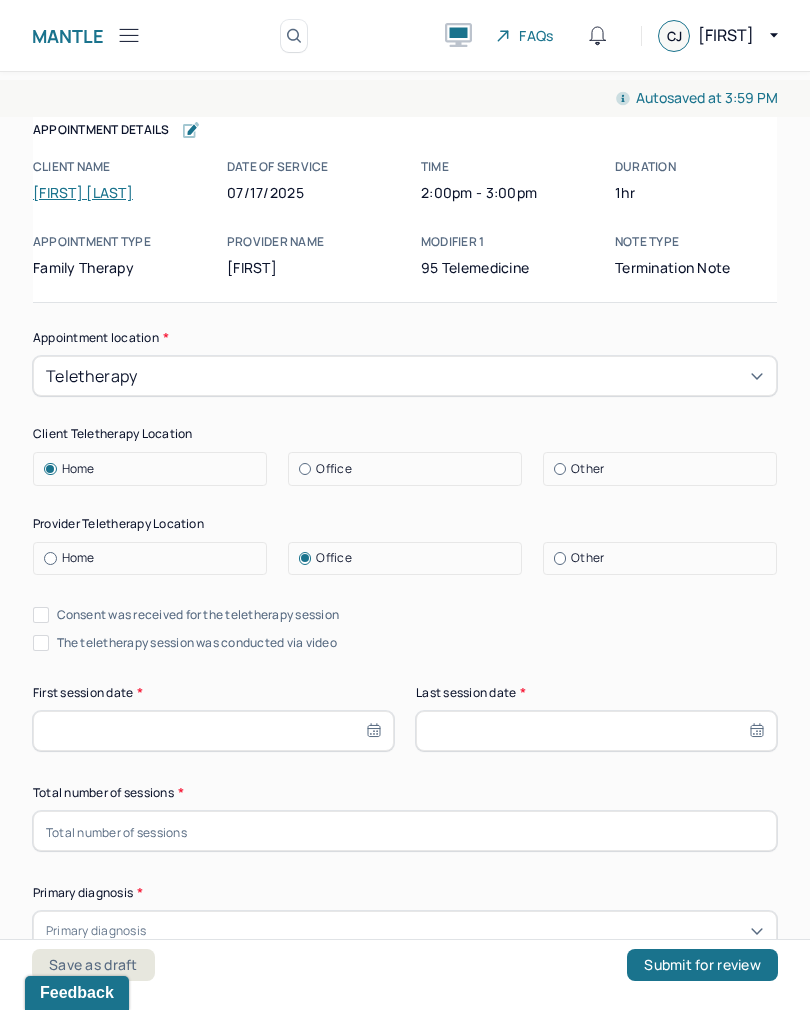 click on "Consent was received for the teletherapy session" at bounding box center (186, 615) 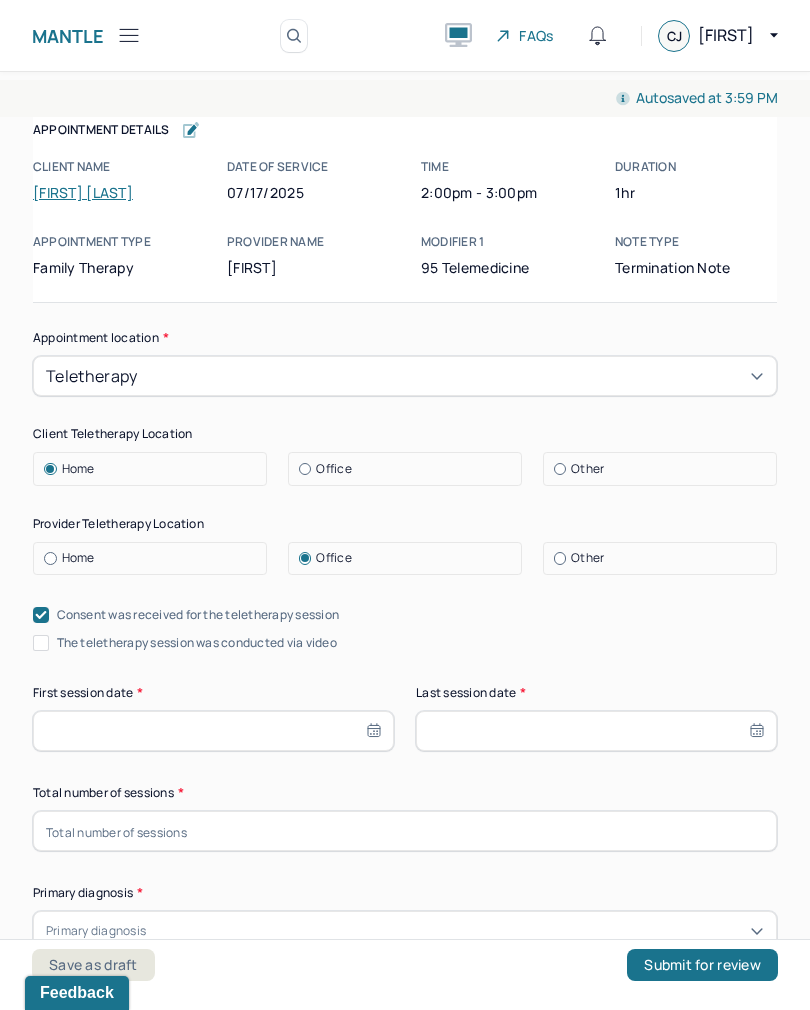 click on "The teletherapy session was conducted via video" at bounding box center [41, 643] 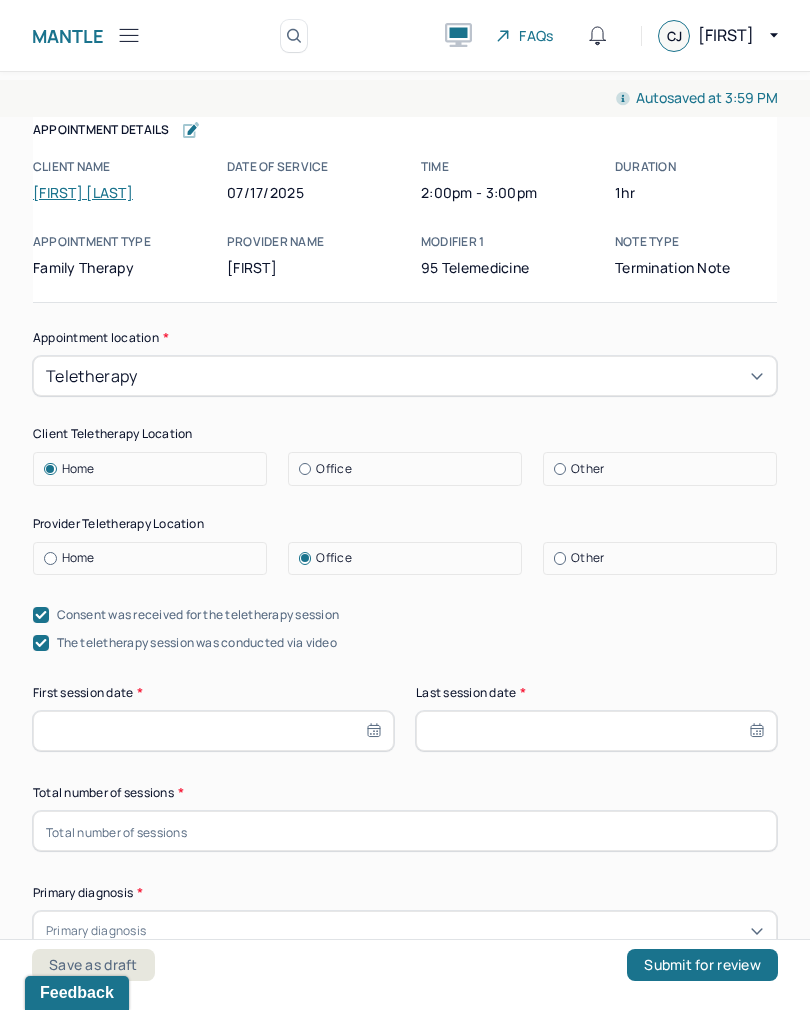 click at bounding box center [213, 731] 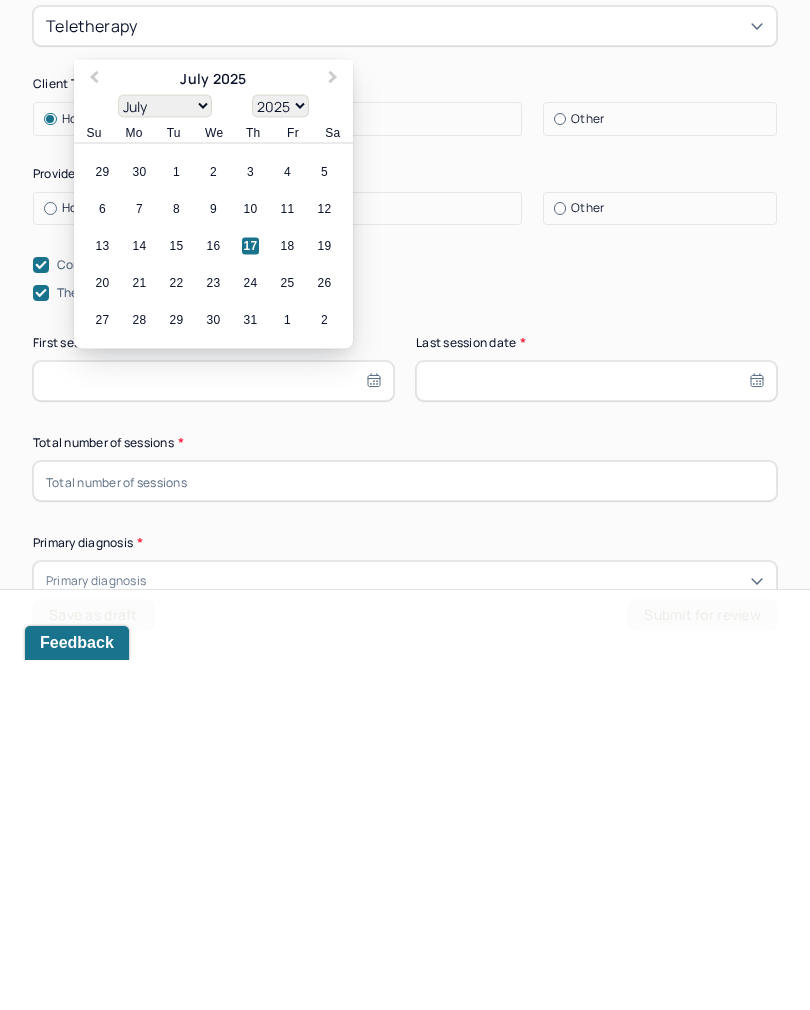 scroll, scrollTop: 31, scrollLeft: 0, axis: vertical 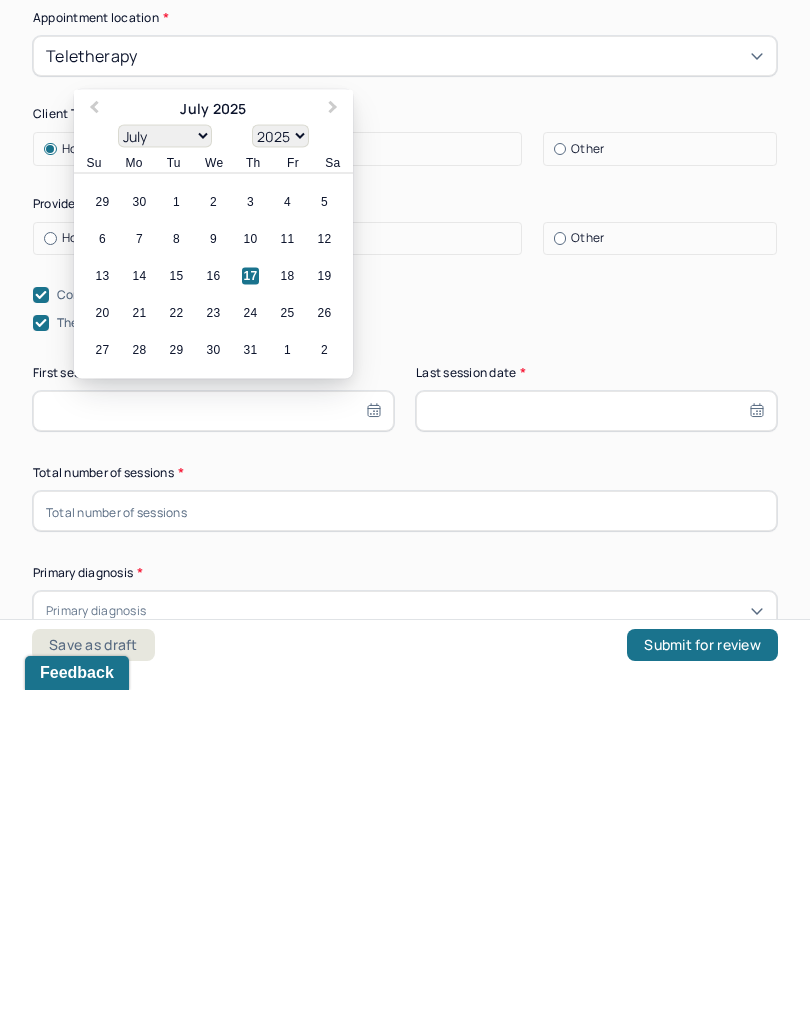 click on "January February March April May June July August September October November December" at bounding box center [165, 456] 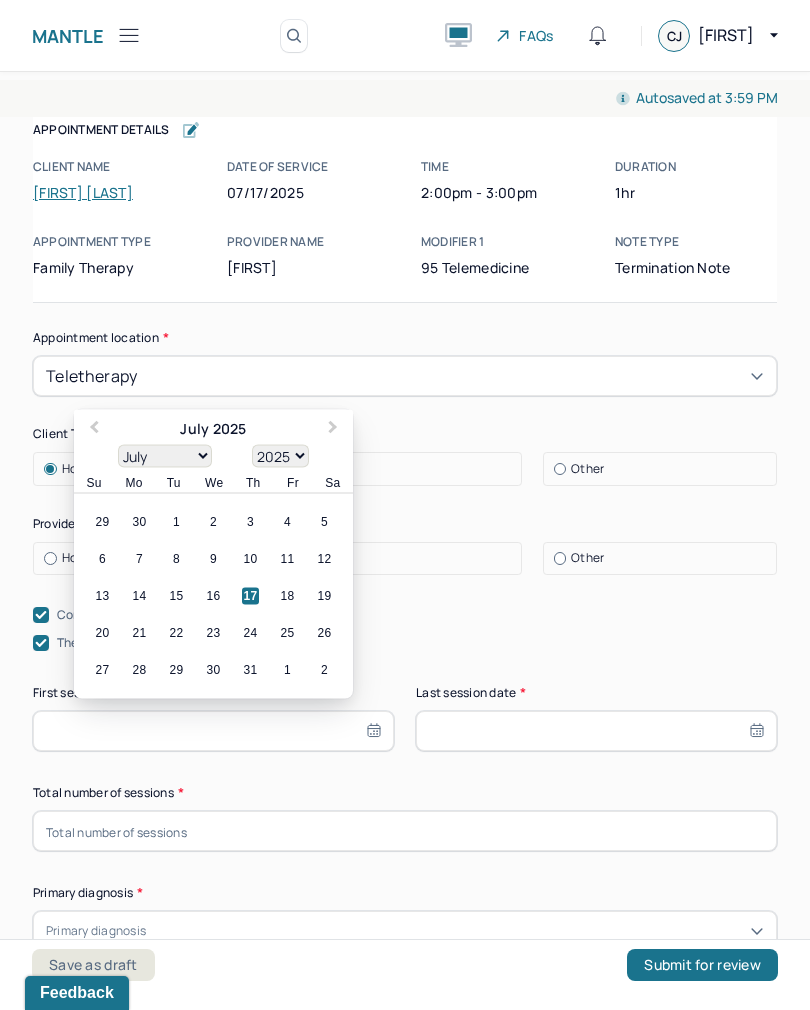 select on "3" 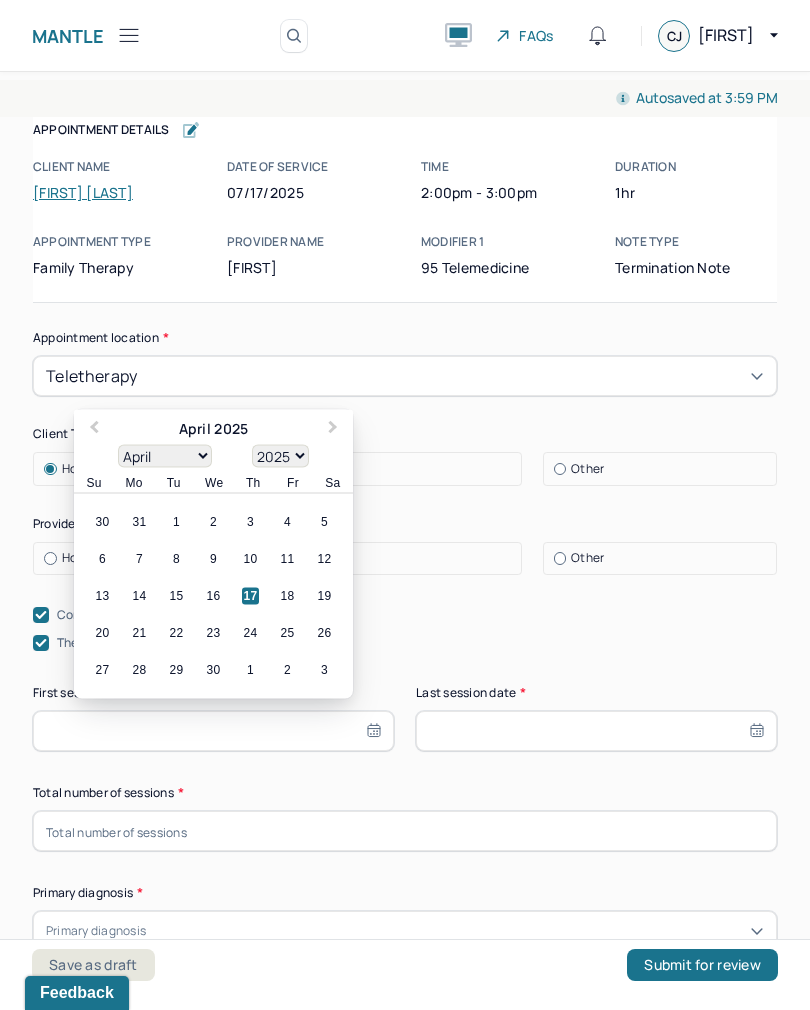 click on "1900 1901 1902 1903 1904 1905 1906 1907 1908 1909 1910 1911 1912 1913 1914 1915 1916 1917 1918 1919 1920 1921 1922 1923 1924 1925 1926 1927 1928 1929 1930 1931 1932 1933 1934 1935 1936 1937 1938 1939 1940 1941 1942 1943 1944 1945 1946 1947 1948 1949 1950 1951 1952 1953 1954 1955 1956 1957 1958 1959 1960 1961 1962 1963 1964 1965 1966 1967 1968 1969 1970 1971 1972 1973 1974 1975 1976 1977 1978 1979 1980 1981 1982 1983 1984 1985 1986 1987 1988 1989 1990 1991 1992 1993 1994 1995 1996 1997 1998 1999 2000 2001 2002 2003 2004 2005 2006 2007 2008 2009 2010 2011 2012 2013 2014 2015 2016 2017 2018 2019 2020 2021 2022 2023 2024 2025 2026 2027 2028 2029 2030 2031 2032 2033 2034 2035 2036 2037 2038 2039 2040 2041 2042 2043 2044 2045 2046 2047 2048 2049 2050 2051 2052 2053 2054 2055 2056 2057 2058 2059 2060 2061 2062 2063 2064 2065 2066 2067 2068 2069 2070 2071 2072 2073 2074 2075 2076 2077 2078 2079 2080 2081 2082 2083 2084 2085 2086 2087 2088 2089 2090 2091 2092 2093 2094 2095 2096 2097 2098 2099 2100" at bounding box center (280, 456) 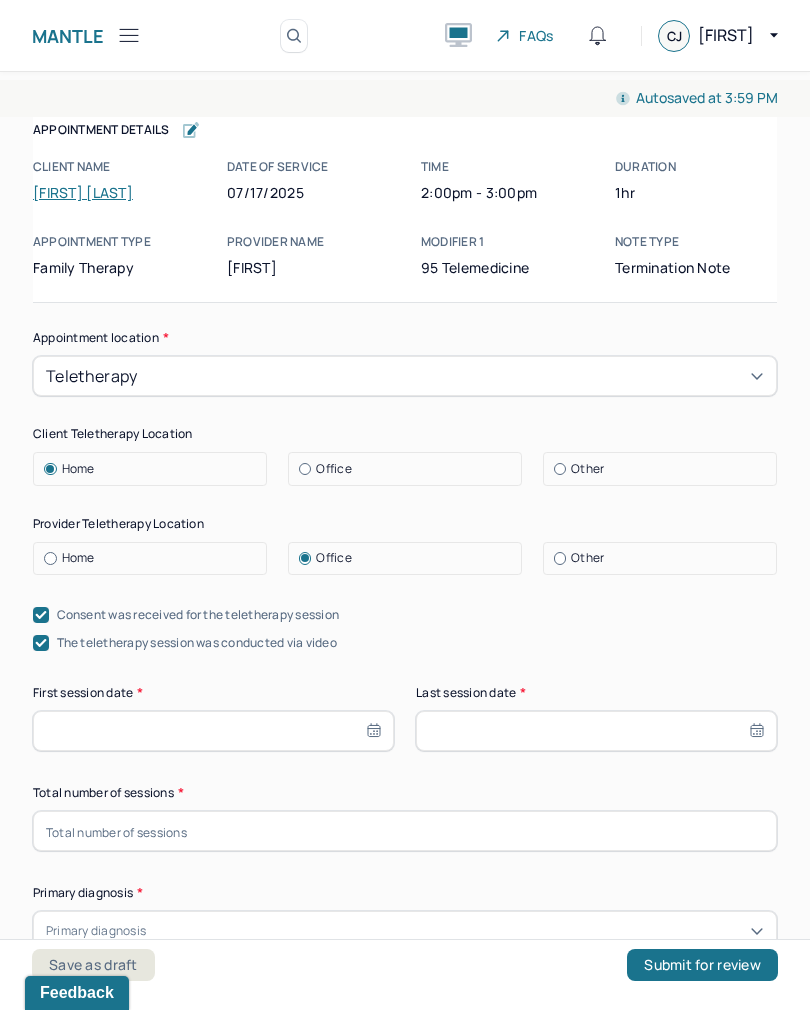 click on "Consent was received for the teletherapy session" at bounding box center [405, 615] 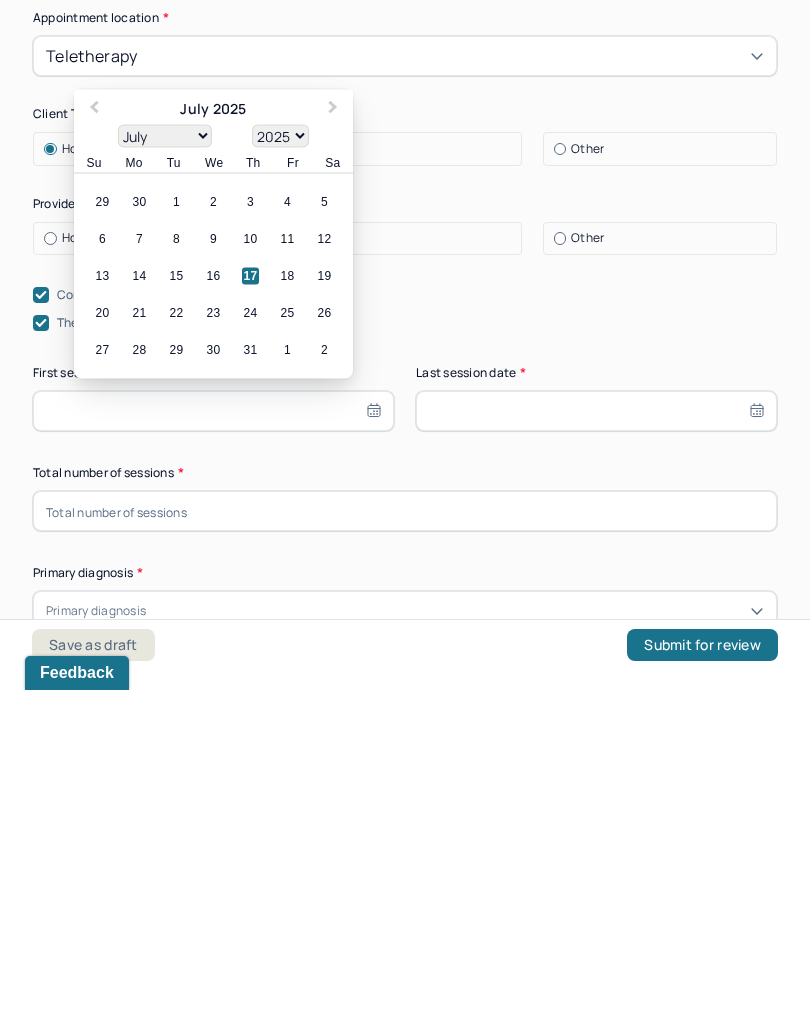 click on "1900 1901 1902 1903 1904 1905 1906 1907 1908 1909 1910 1911 1912 1913 1914 1915 1916 1917 1918 1919 1920 1921 1922 1923 1924 1925 1926 1927 1928 1929 1930 1931 1932 1933 1934 1935 1936 1937 1938 1939 1940 1941 1942 1943 1944 1945 1946 1947 1948 1949 1950 1951 1952 1953 1954 1955 1956 1957 1958 1959 1960 1961 1962 1963 1964 1965 1966 1967 1968 1969 1970 1971 1972 1973 1974 1975 1976 1977 1978 1979 1980 1981 1982 1983 1984 1985 1986 1987 1988 1989 1990 1991 1992 1993 1994 1995 1996 1997 1998 1999 2000 2001 2002 2003 2004 2005 2006 2007 2008 2009 2010 2011 2012 2013 2014 2015 2016 2017 2018 2019 2020 2021 2022 2023 2024 2025 2026 2027 2028 2029 2030 2031 2032 2033 2034 2035 2036 2037 2038 2039 2040 2041 2042 2043 2044 2045 2046 2047 2048 2049 2050 2051 2052 2053 2054 2055 2056 2057 2058 2059 2060 2061 2062 2063 2064 2065 2066 2067 2068 2069 2070 2071 2072 2073 2074 2075 2076 2077 2078 2079 2080 2081 2082 2083 2084 2085 2086 2087 2088 2089 2090 2091 2092 2093 2094 2095 2096 2097 2098 2099 2100" at bounding box center (280, 456) 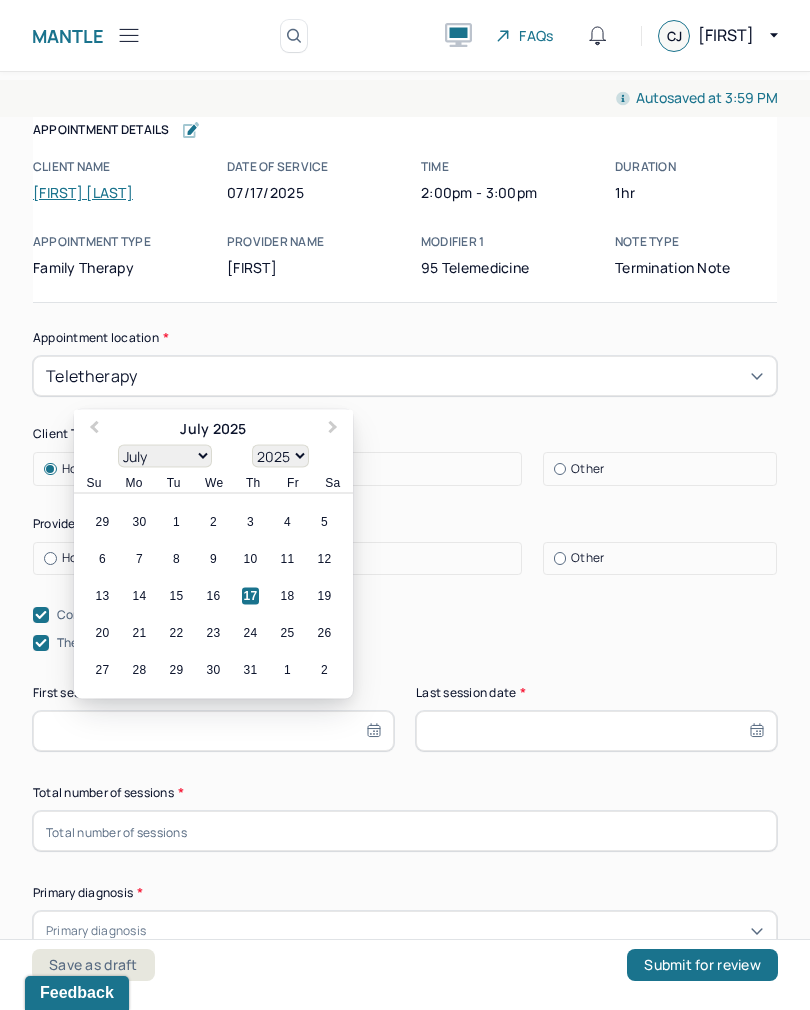 select on "2020" 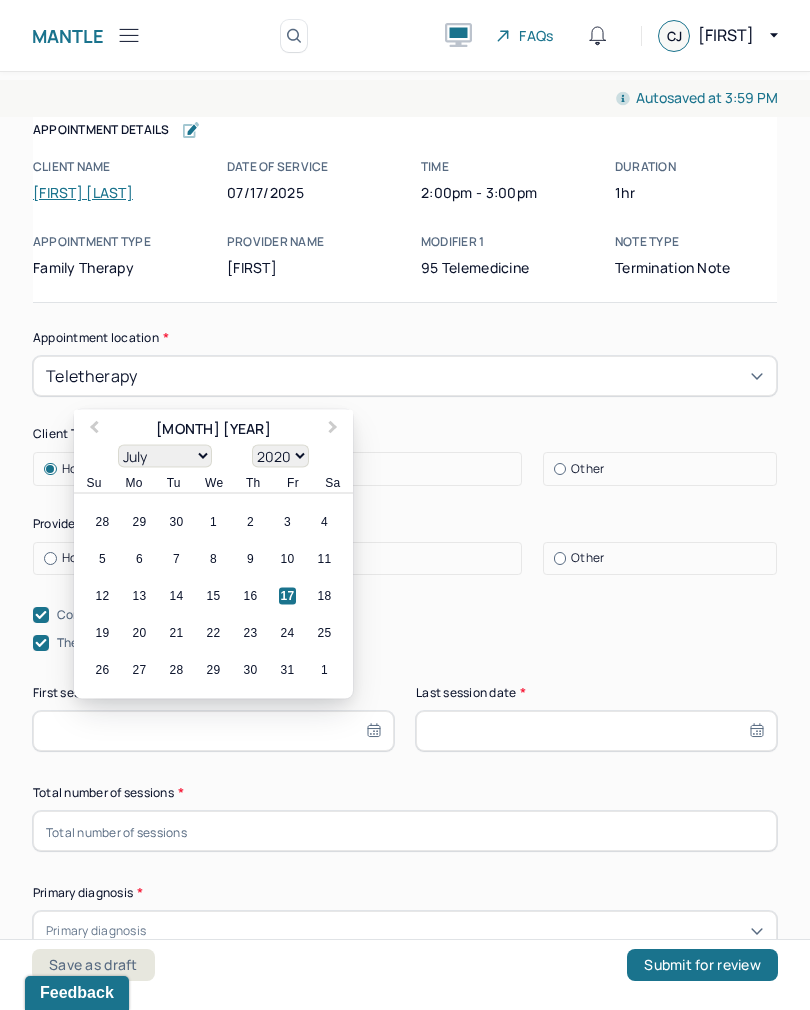 click on "January February March April May June July August September October November December" at bounding box center [165, 456] 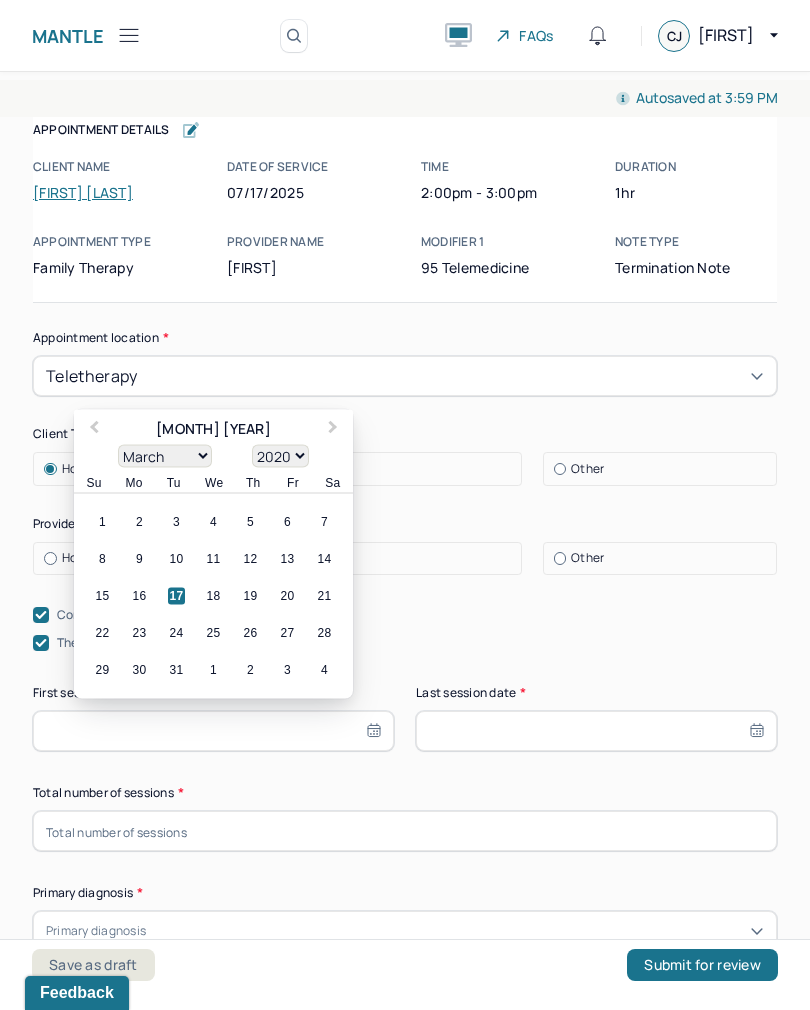 click on "January February March April May June July August September October November December" at bounding box center [165, 456] 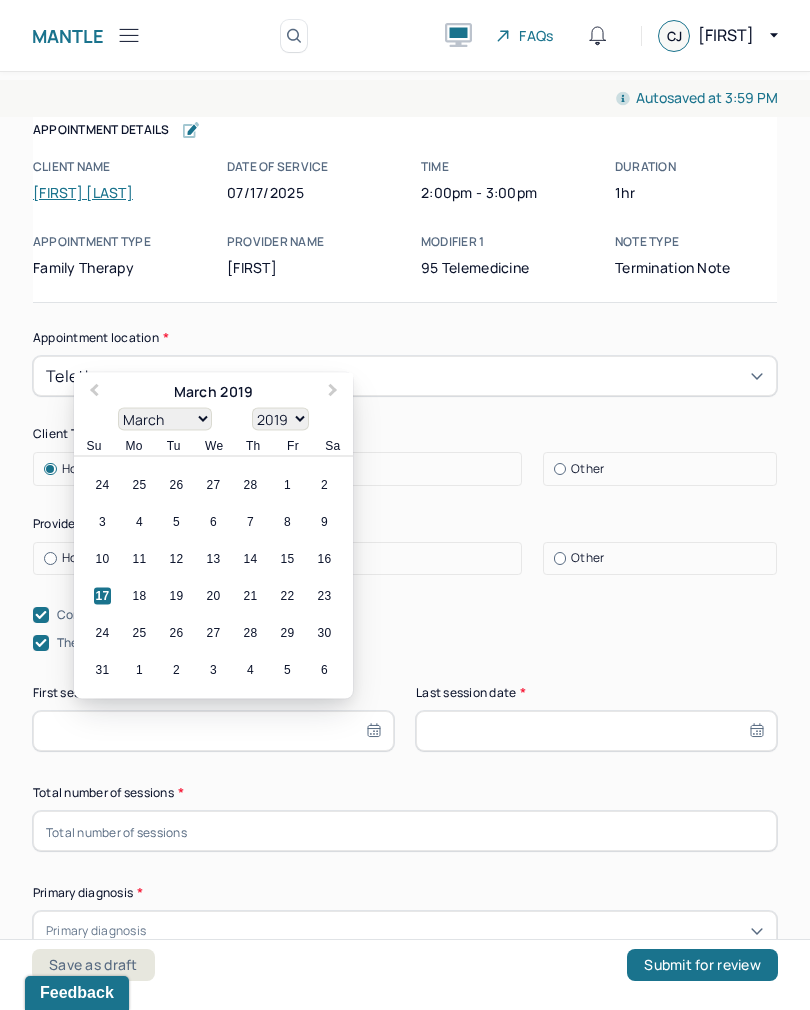 click on "January February March April May June July August September October November December" at bounding box center (165, 419) 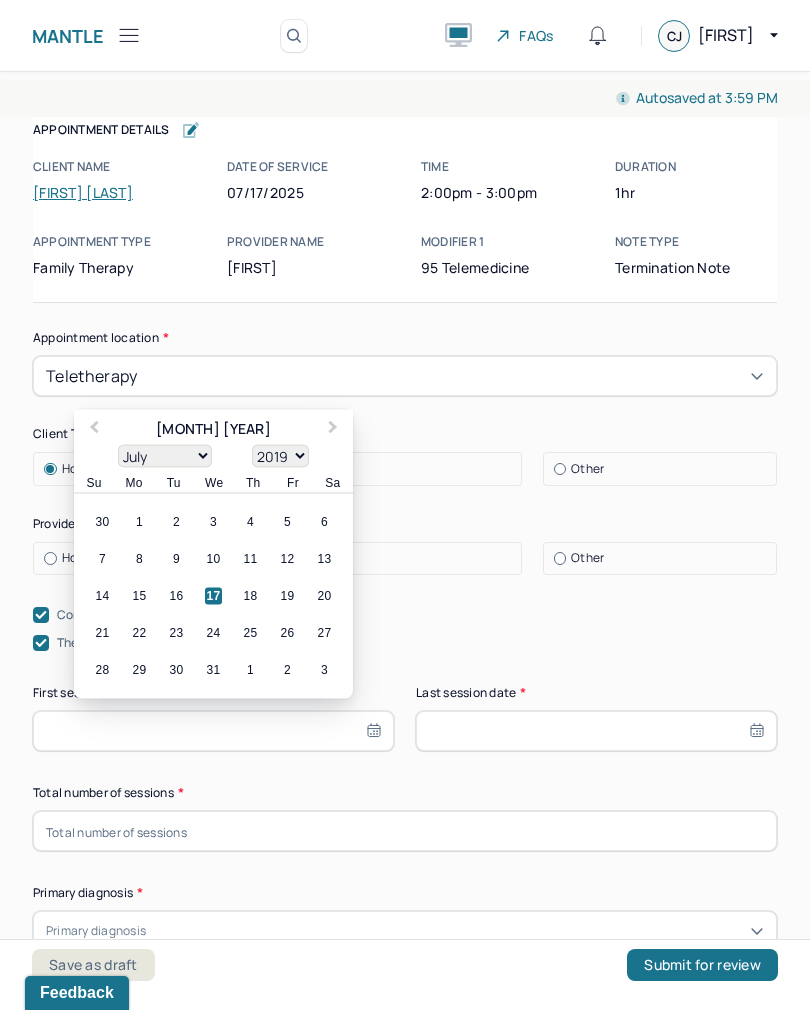 click on "January February March April May June July August September October November December" at bounding box center (165, 456) 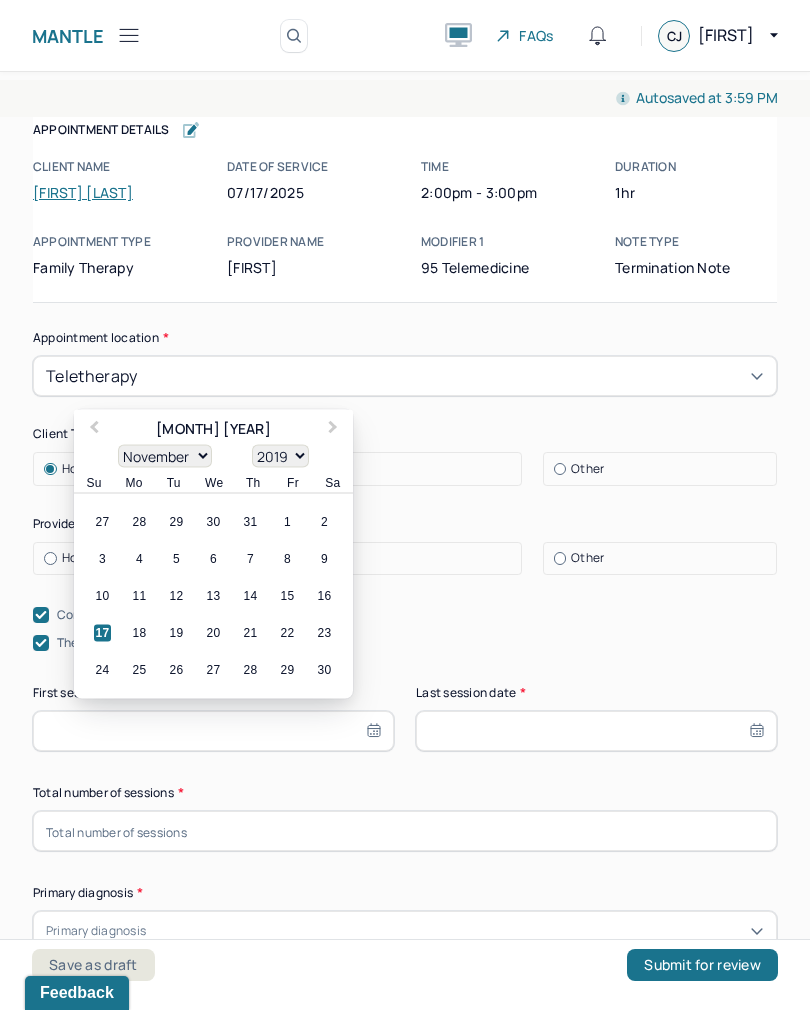 click on "6" at bounding box center (213, 559) 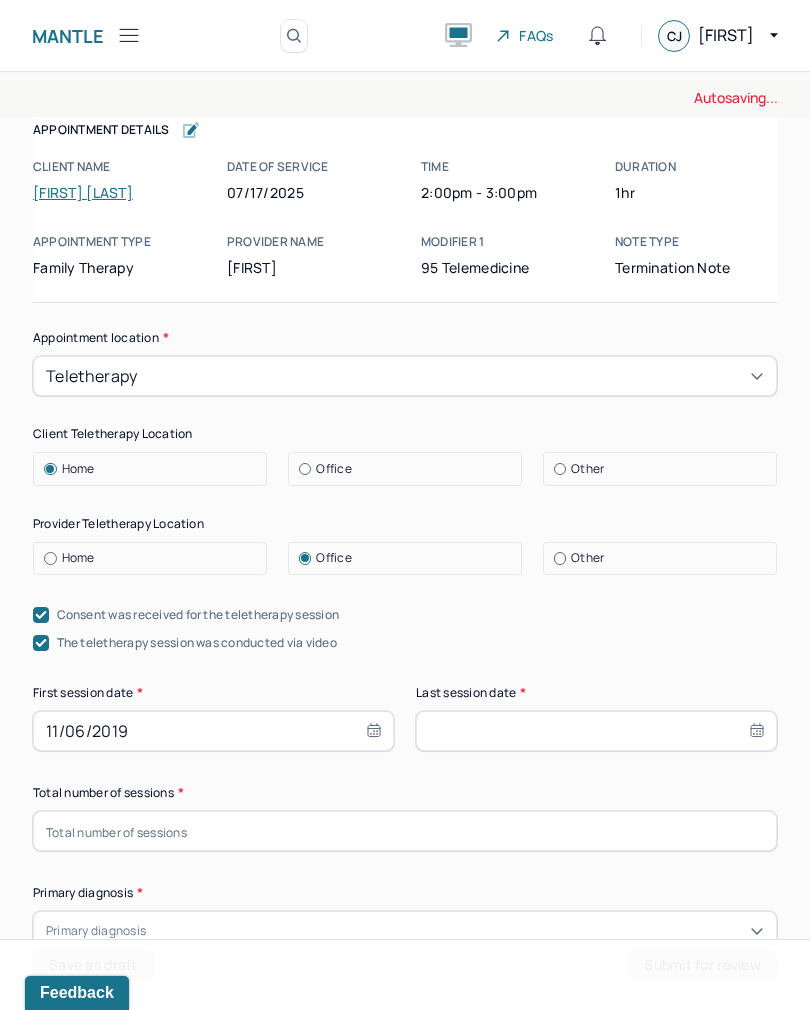 click at bounding box center (596, 731) 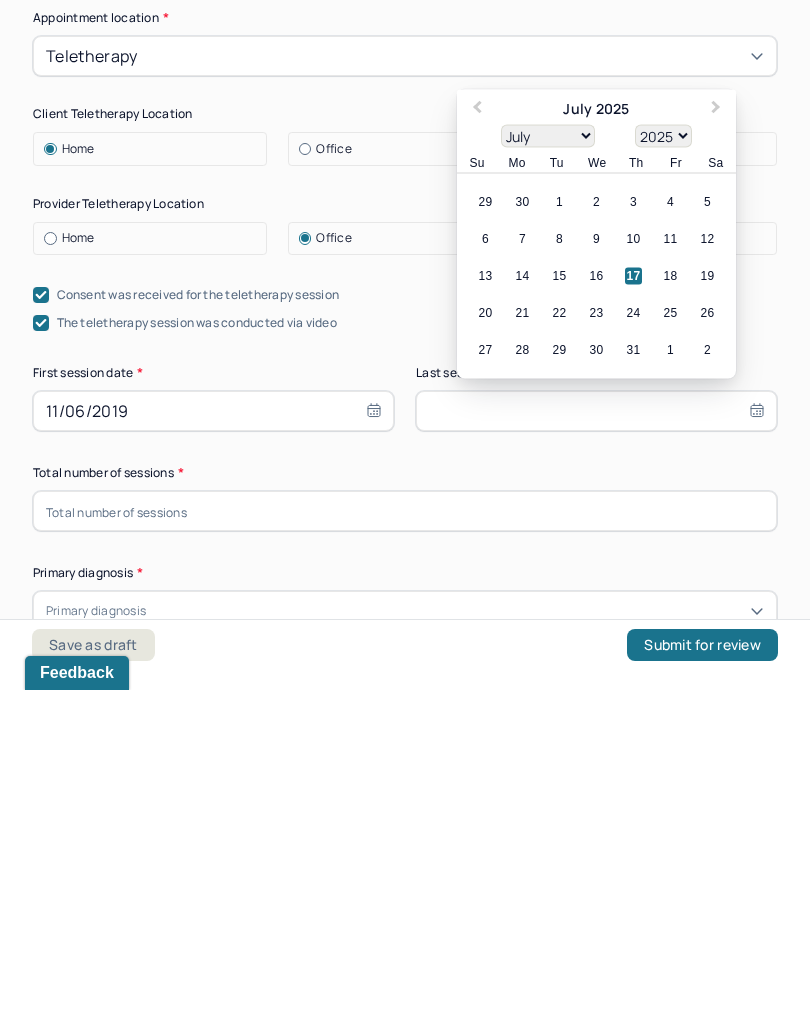 click on "17" at bounding box center (633, 596) 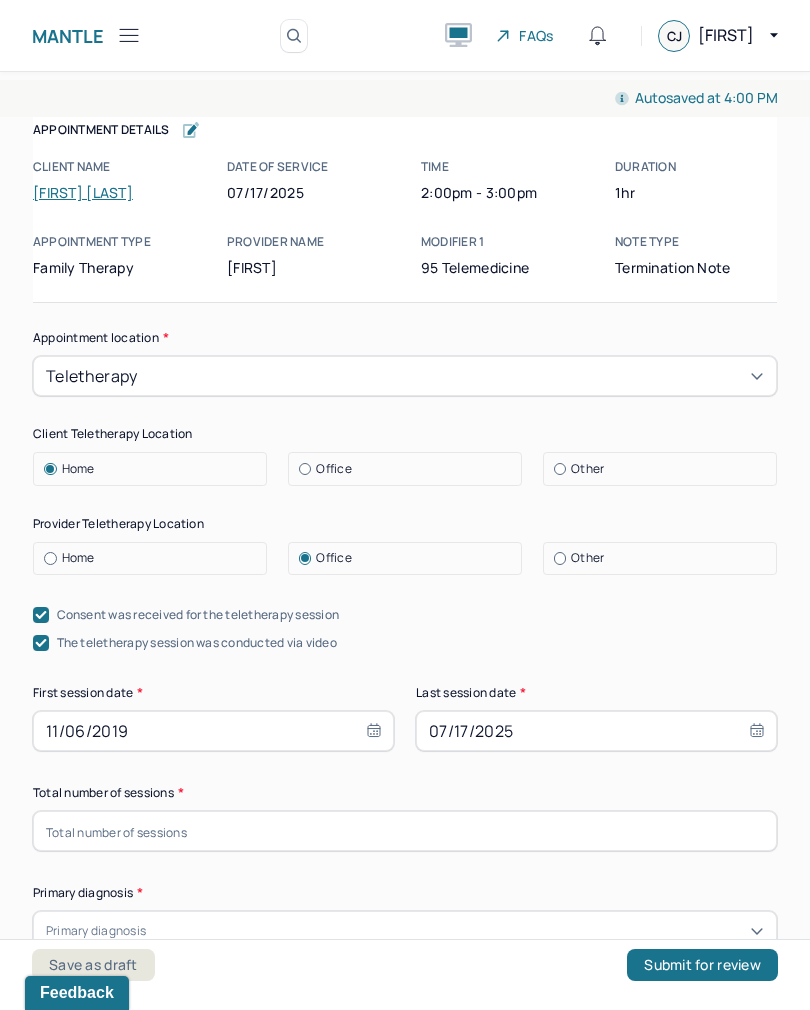 click at bounding box center (405, 831) 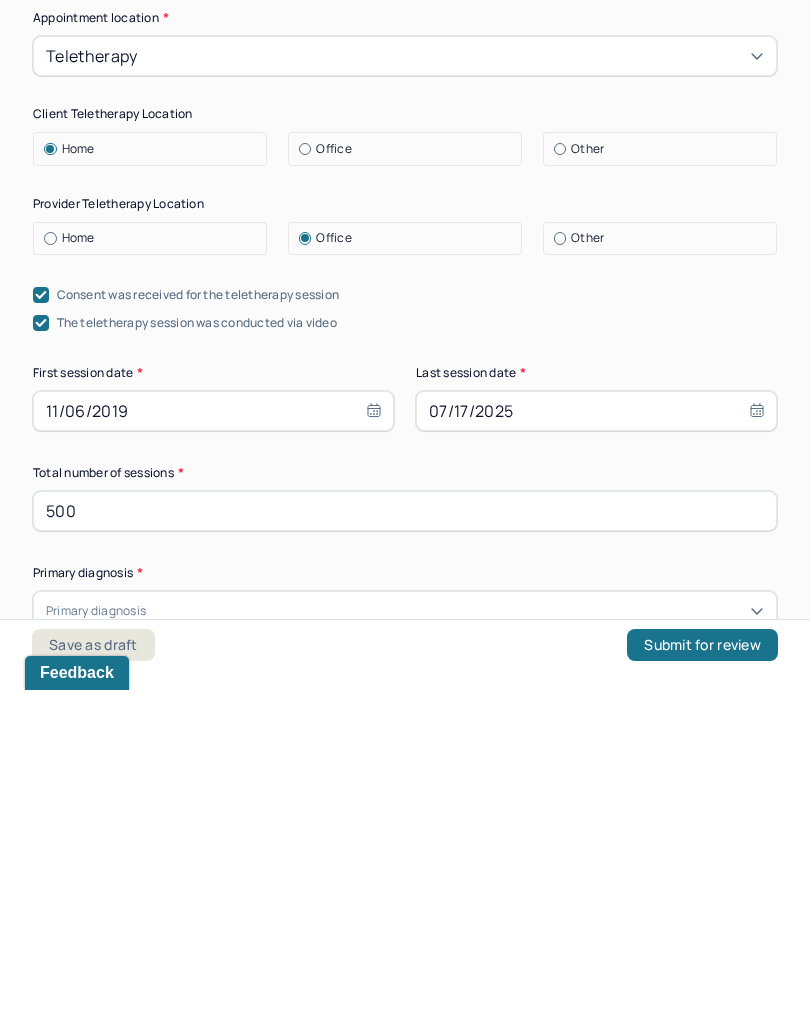 type on "500" 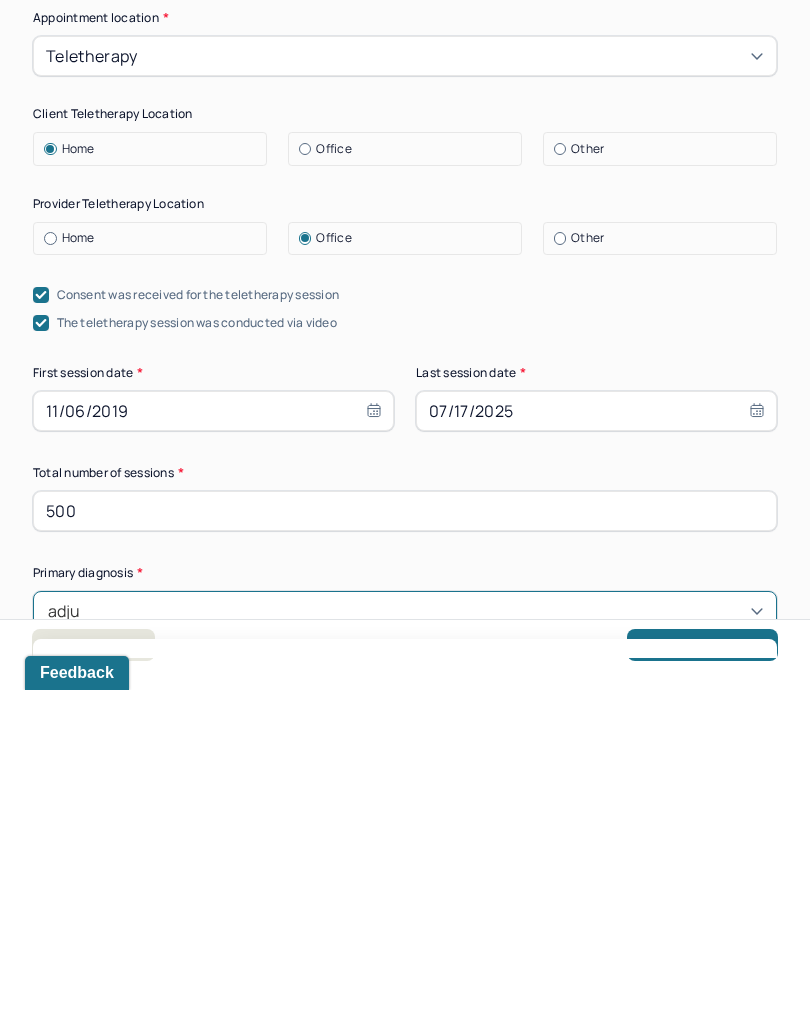 click on "F43.20 ADJUSTMENT DISORDER UNSPECIFIED" at bounding box center (405, 990) 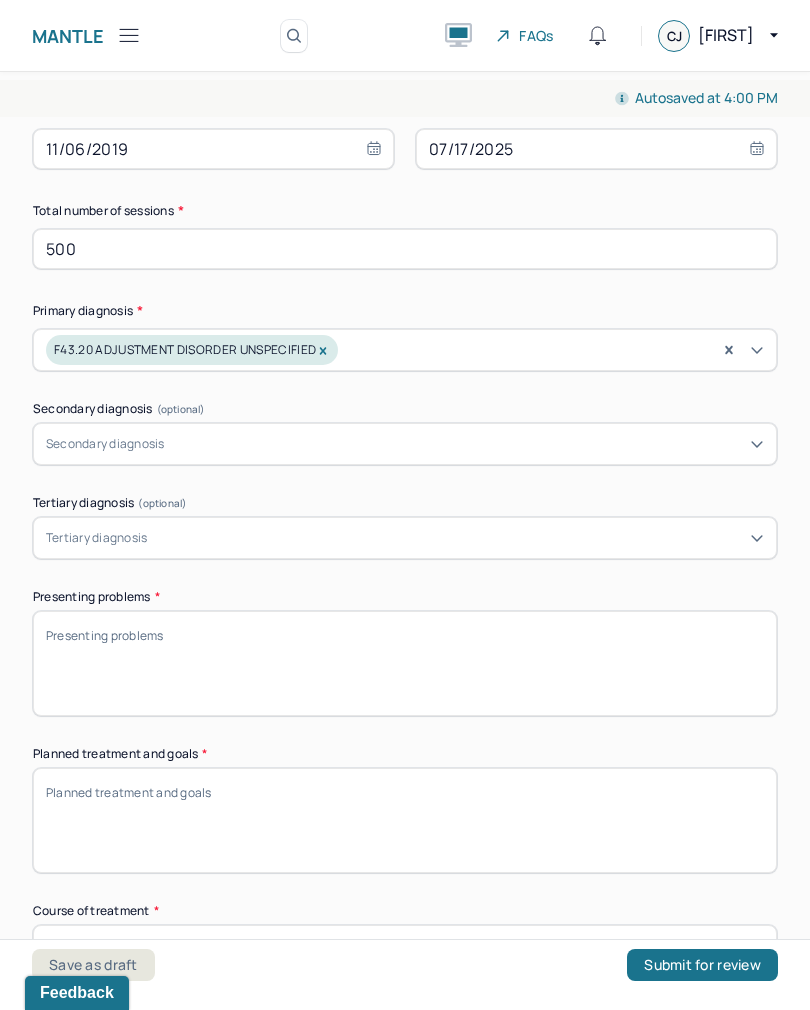 scroll, scrollTop: 620, scrollLeft: 0, axis: vertical 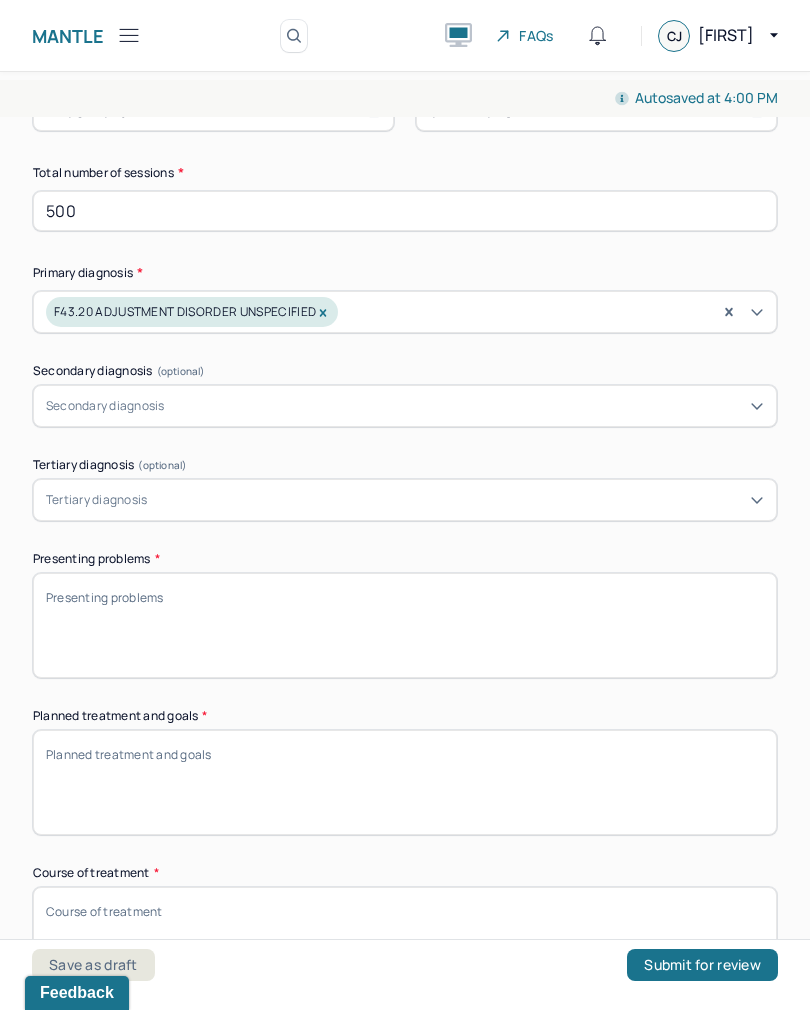 click on "Presenting problems *" at bounding box center [405, 625] 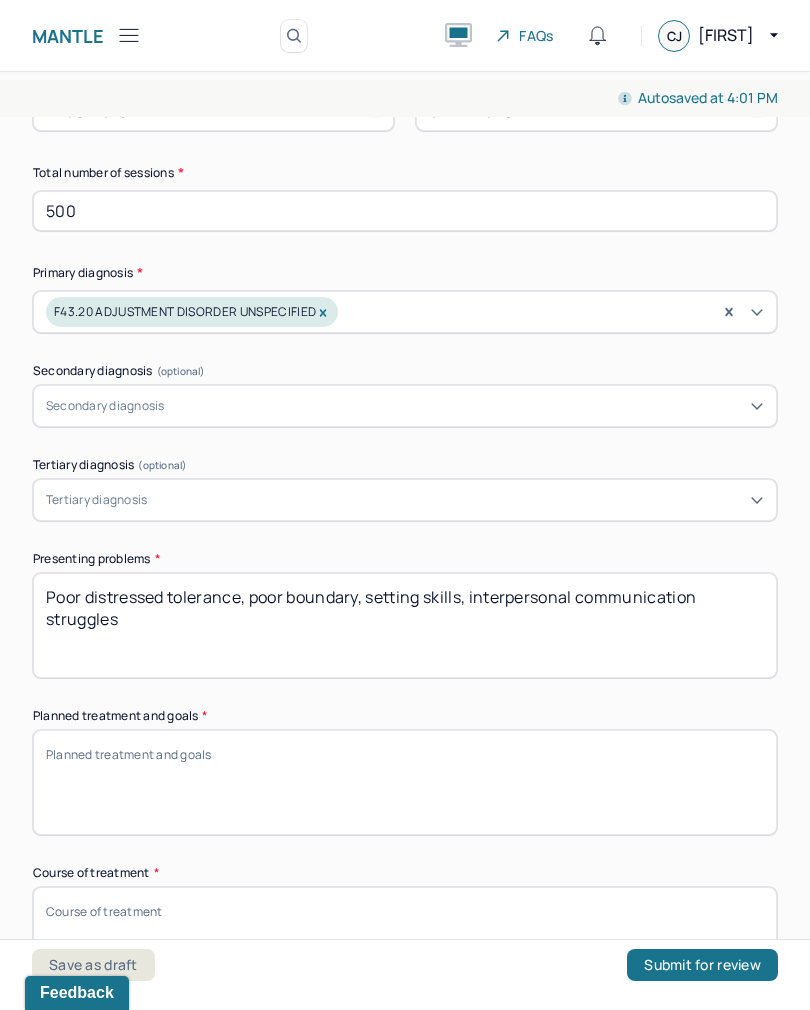 click on "Poor distressed tolerance, poor boundary, setting skills, interpersonal communication struggles" at bounding box center [405, 625] 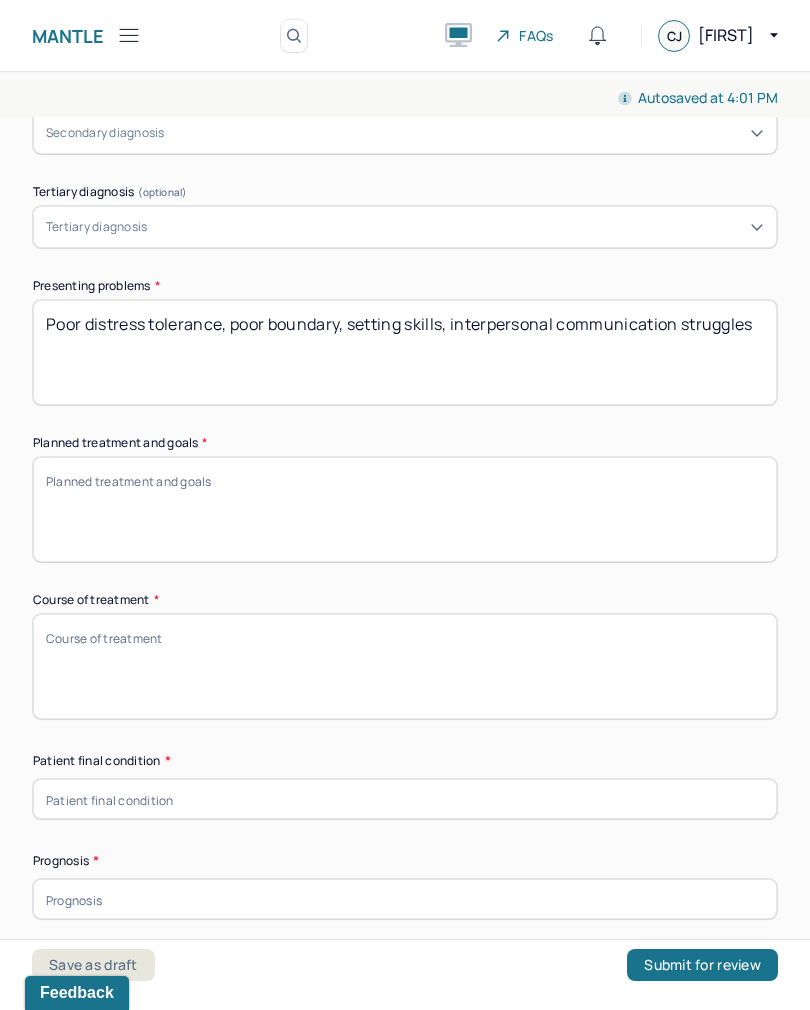 scroll, scrollTop: 882, scrollLeft: 0, axis: vertical 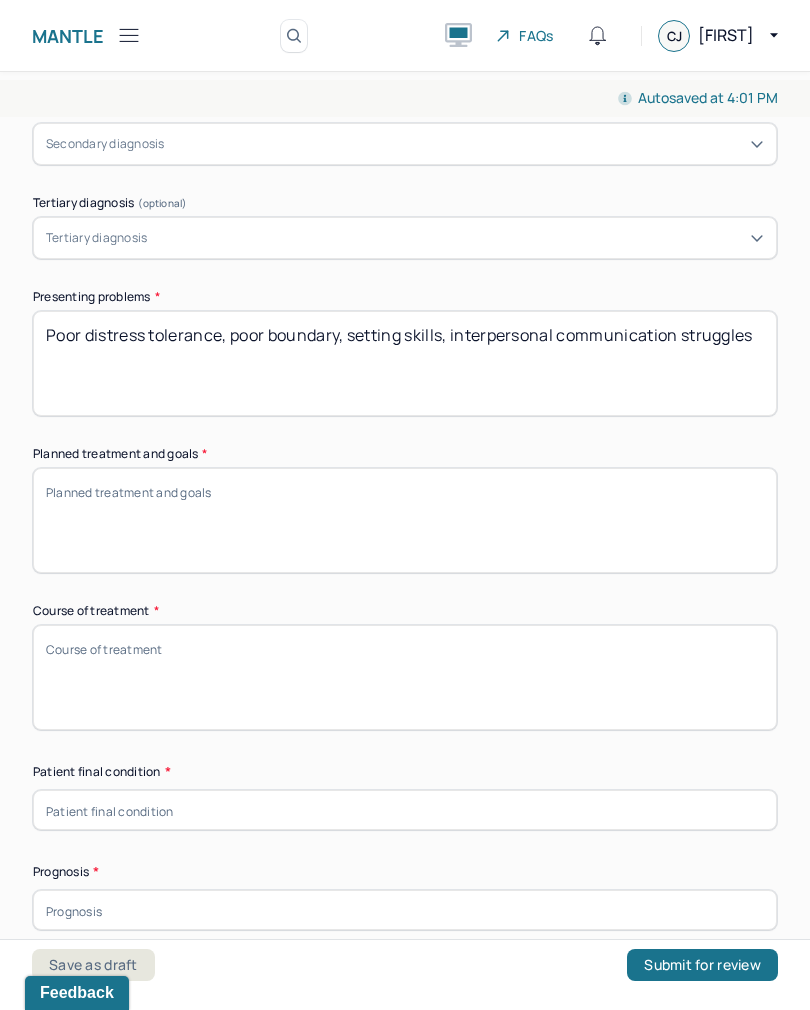 type on "Poor distress tolerance, poor boundary, setting skills, interpersonal communication struggles" 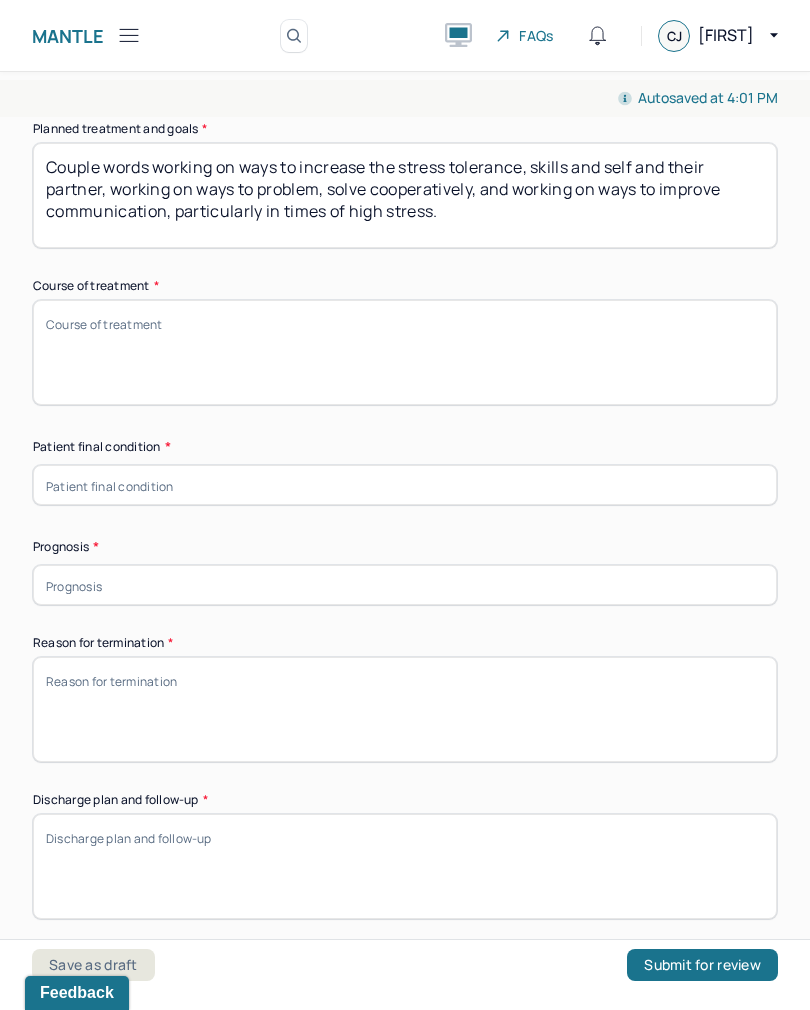scroll, scrollTop: 1205, scrollLeft: 0, axis: vertical 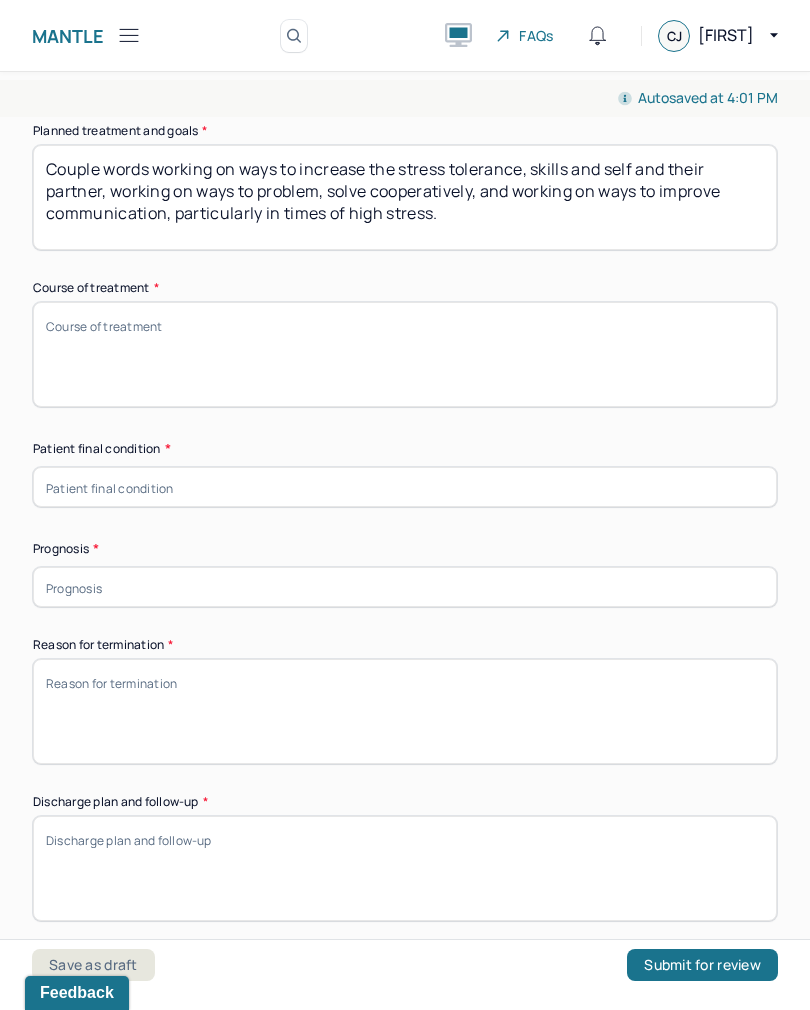 type on "Couple words working on ways to increase the stress tolerance, skills and self and their partner, working on ways to problem, solve cooperatively, and working on ways to improve communication, particularly in times of high stress." 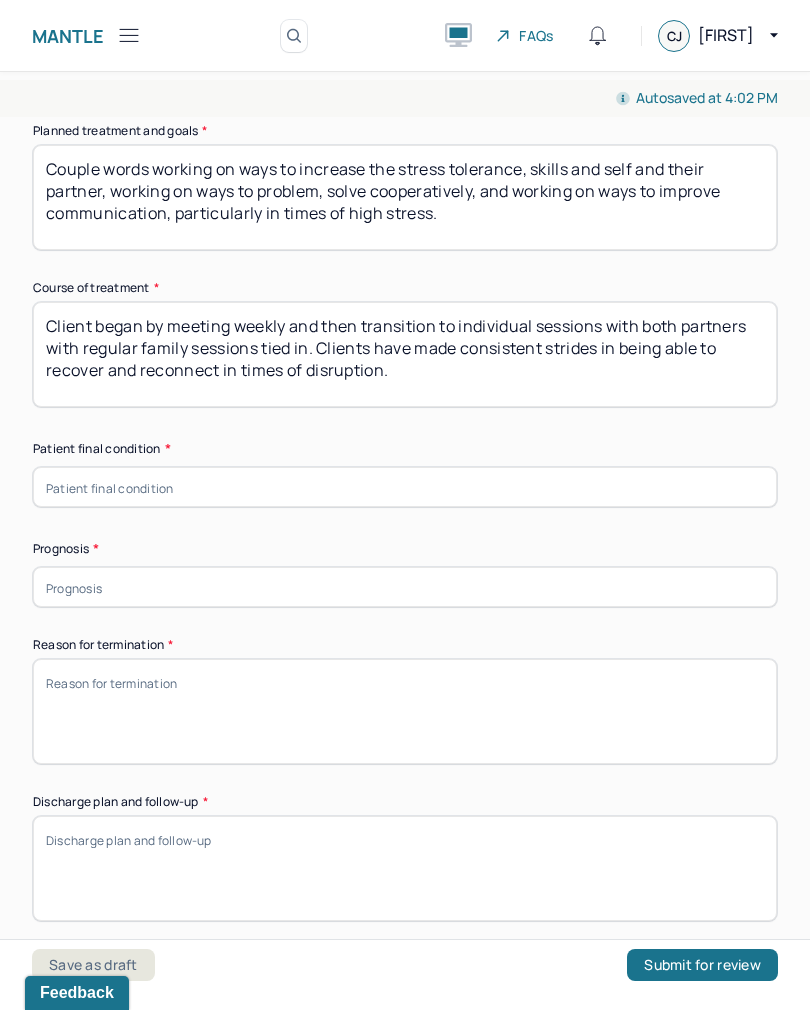 click on "Client began by meeting weekly and then transition to individual sessions with both partners with regular family sessions tied in. Clients have made consistent strides in being able to recover and reconnect in times of disruption." at bounding box center [405, 354] 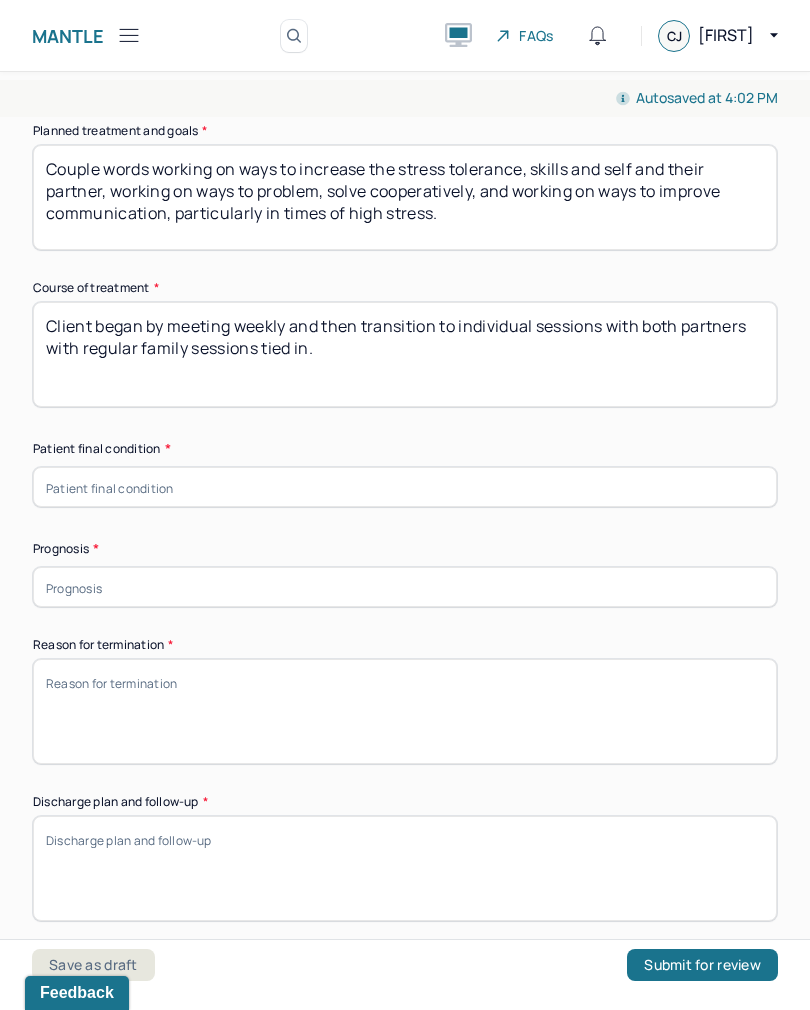 type on "Client began by meeting weekly and then transition to individual sessions with both partners with regular family sessions tied in." 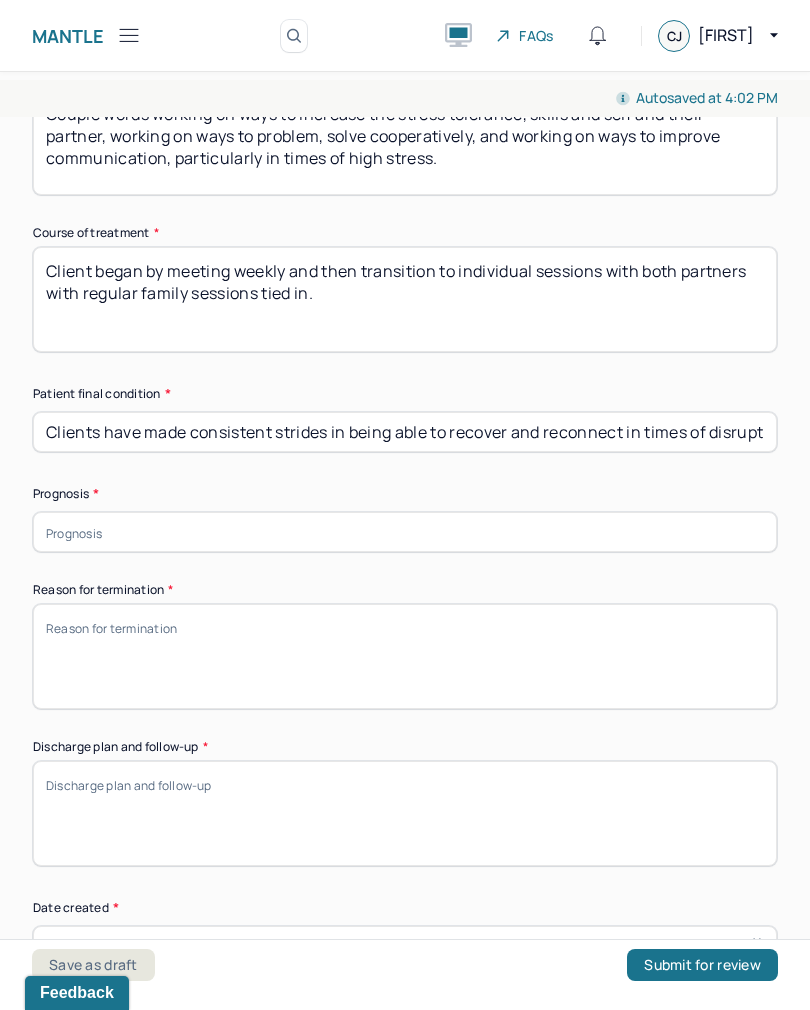 scroll, scrollTop: 1257, scrollLeft: 0, axis: vertical 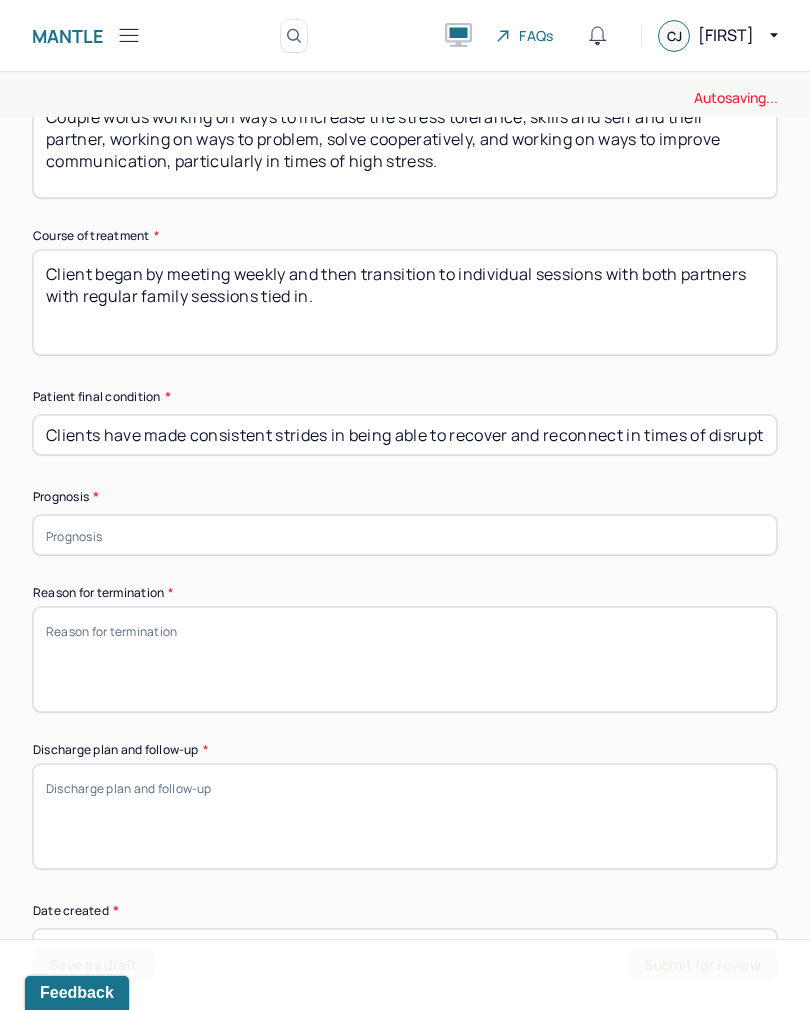 type on "Clients have made consistent strides in being able to recover and reconnect in times of disruption. Clients currently report they are in a good place and continuing to utilize skills developed in sessions." 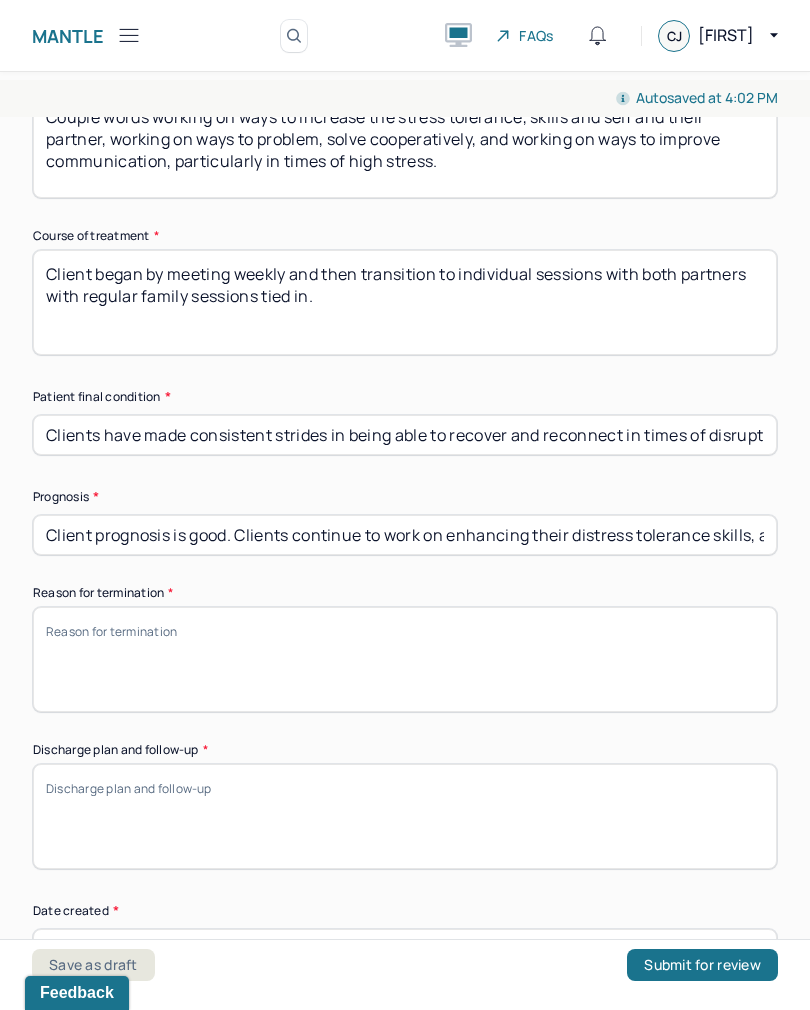 type on "Client prognosis is good. Clients continue to work on enhancing their distress tolerance skills, as well as improving their communication with one another and problem-solving skills." 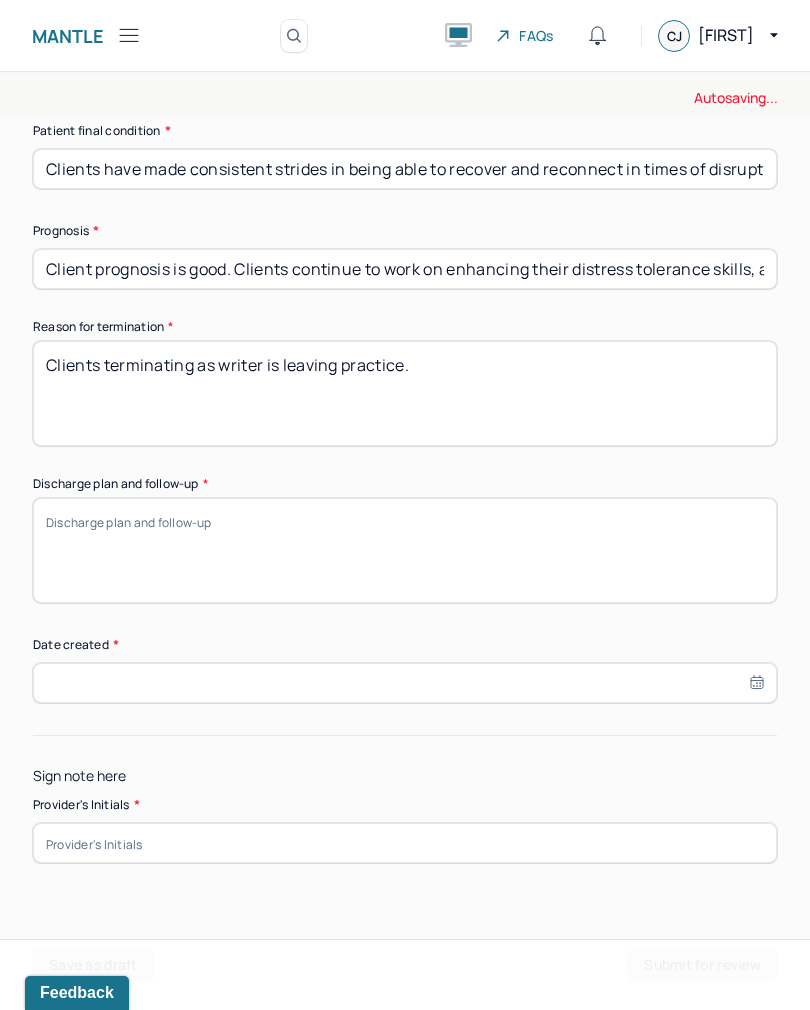 scroll, scrollTop: 1522, scrollLeft: 0, axis: vertical 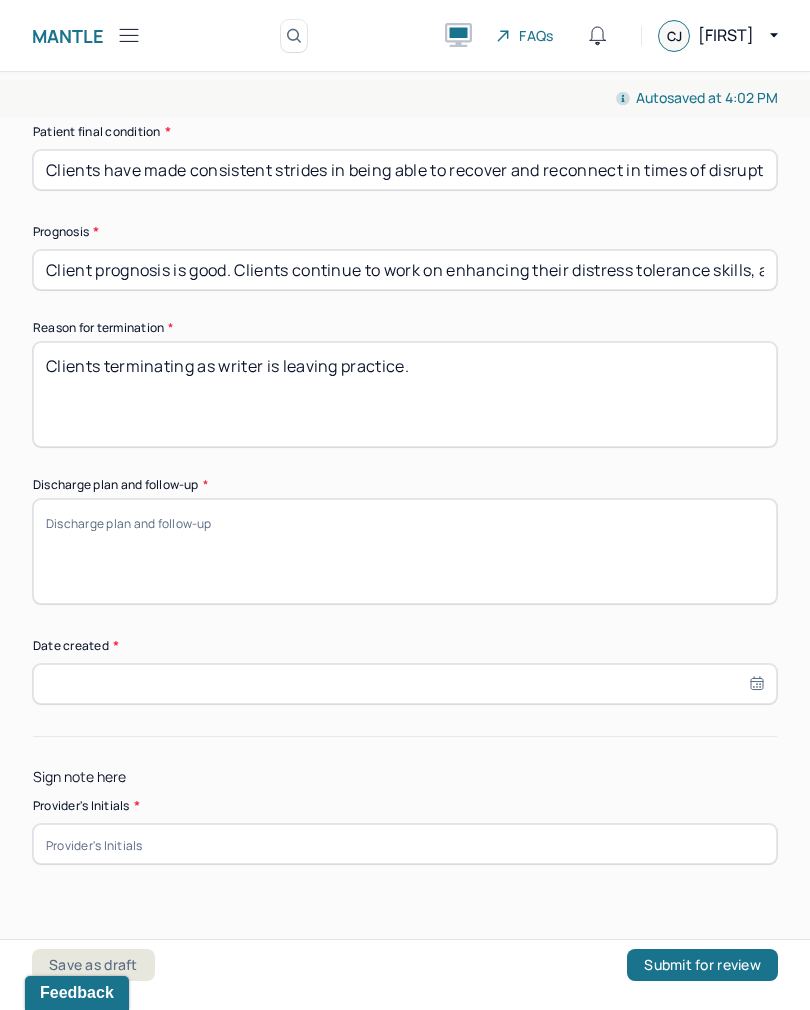type on "Clients terminating as writer is leaving practice." 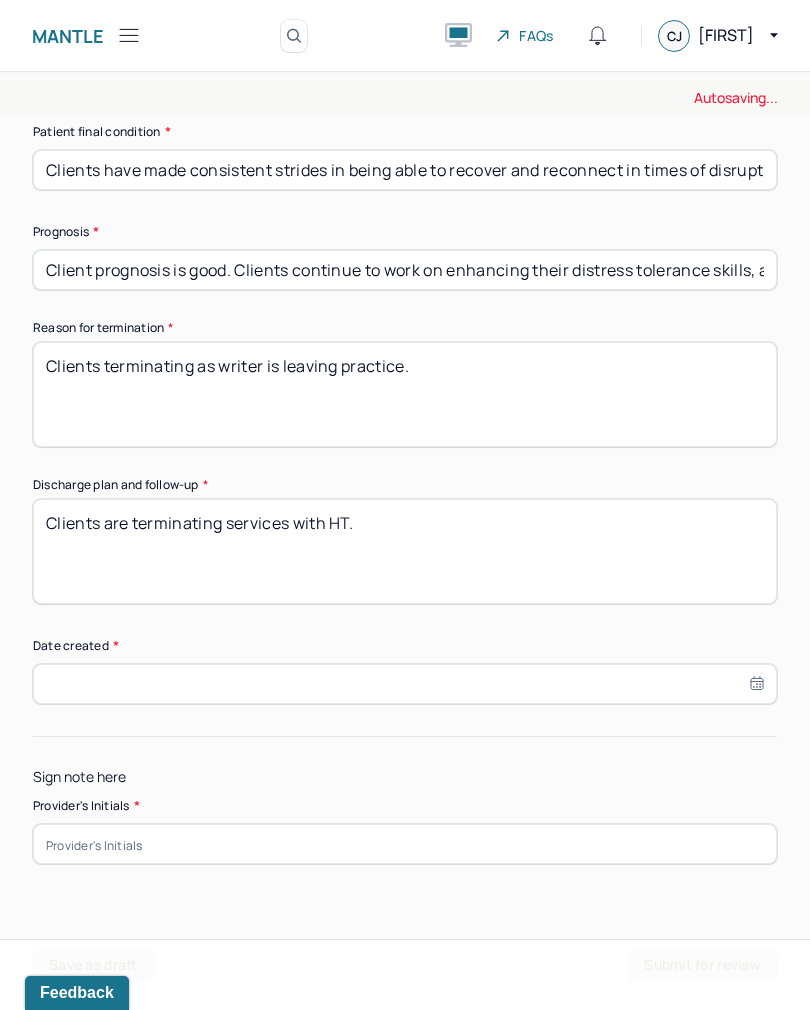 type on "Clients are terminating services with HT." 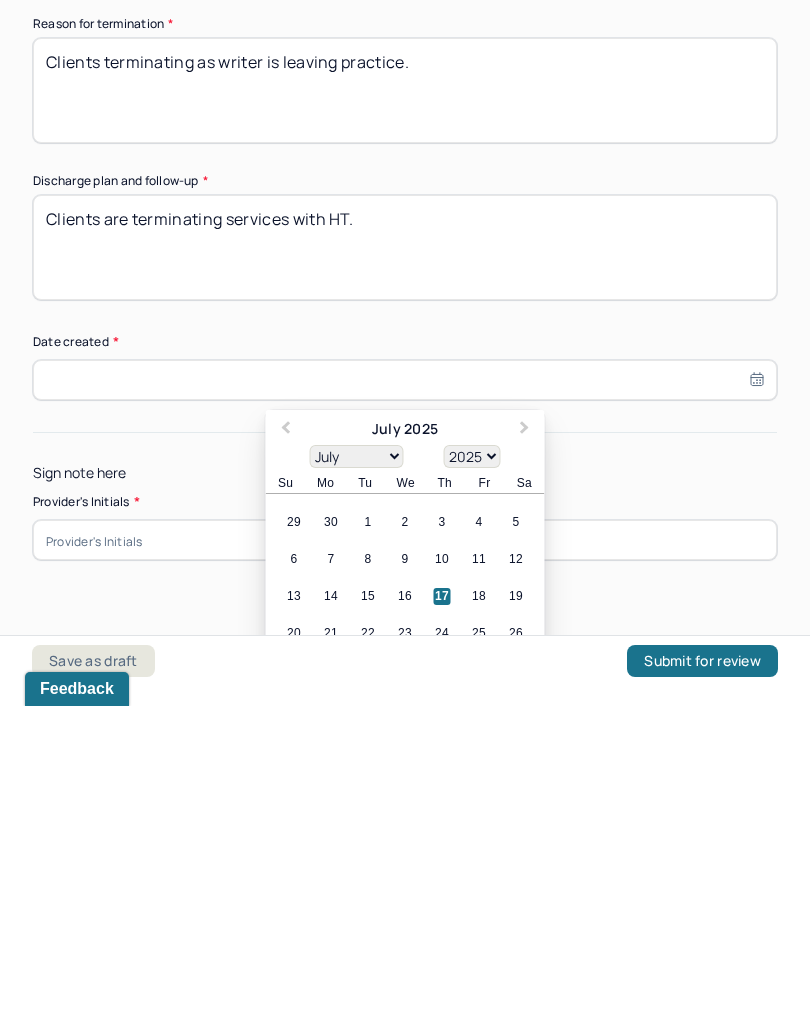 click on "13 14 15 16 17 18 19" at bounding box center [405, 900] 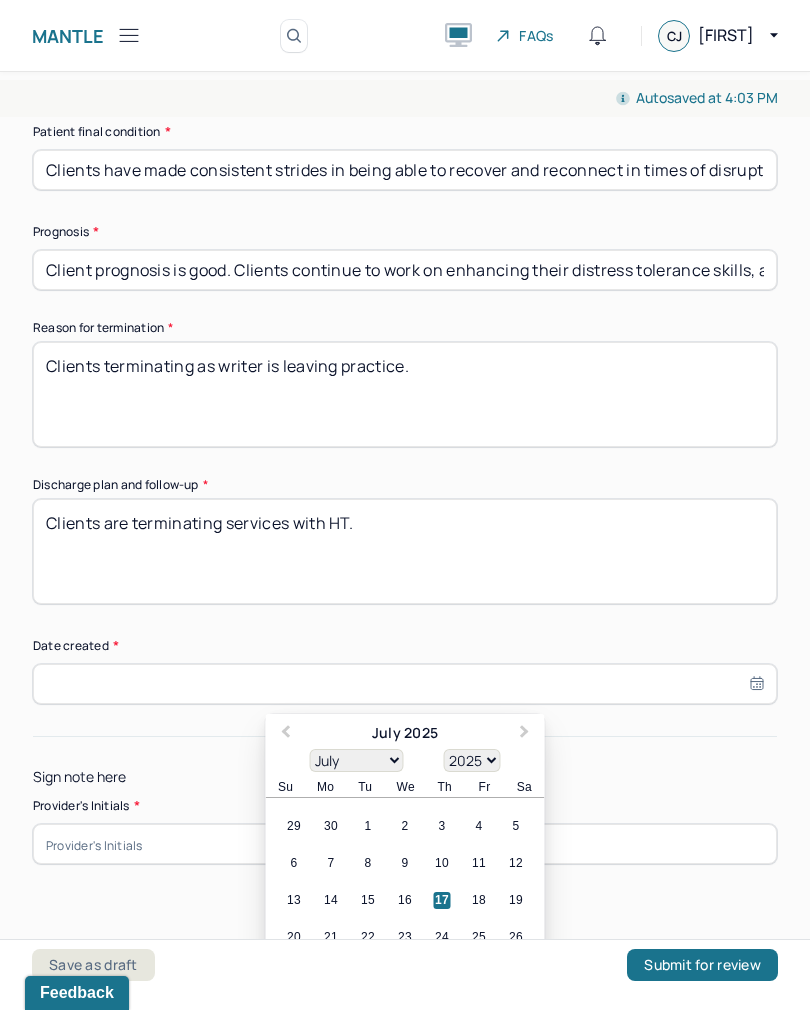 click on "17" at bounding box center [442, 900] 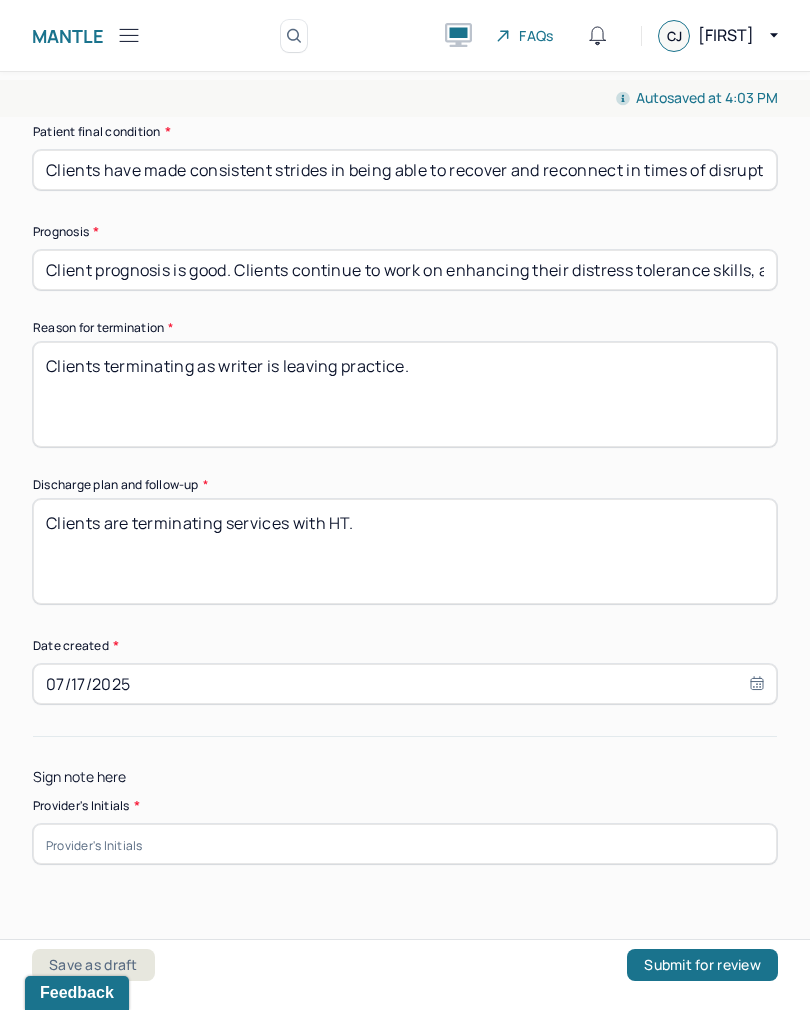 type on "07/17/2025" 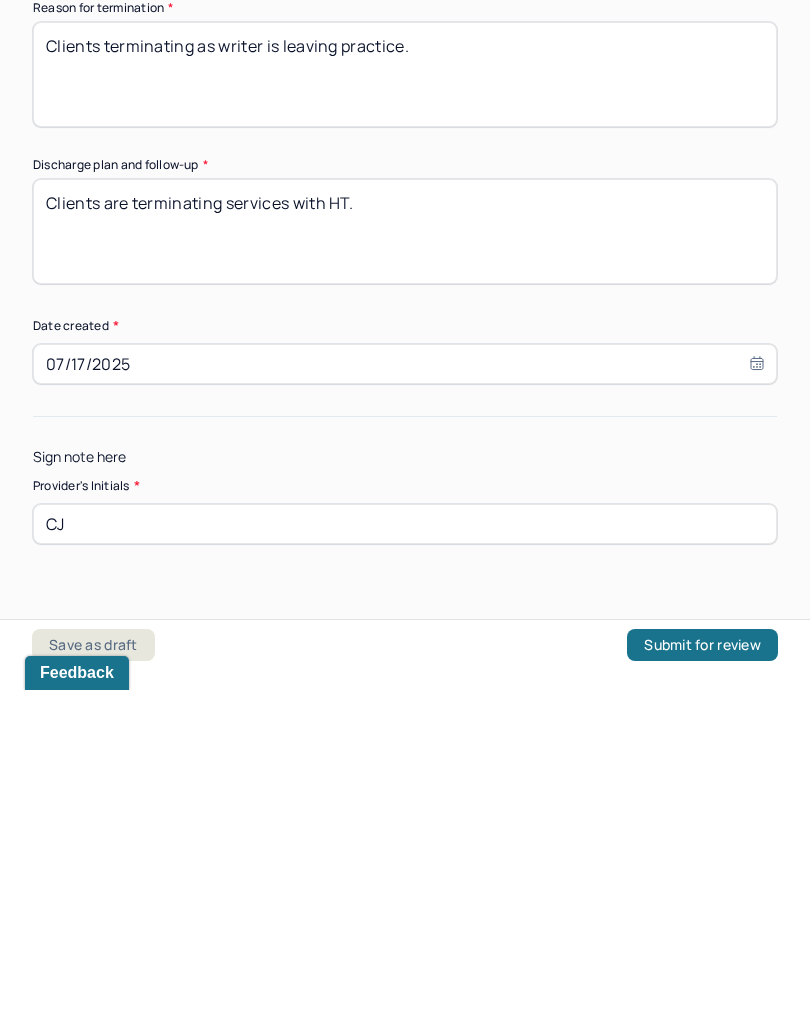 type on "CJ" 